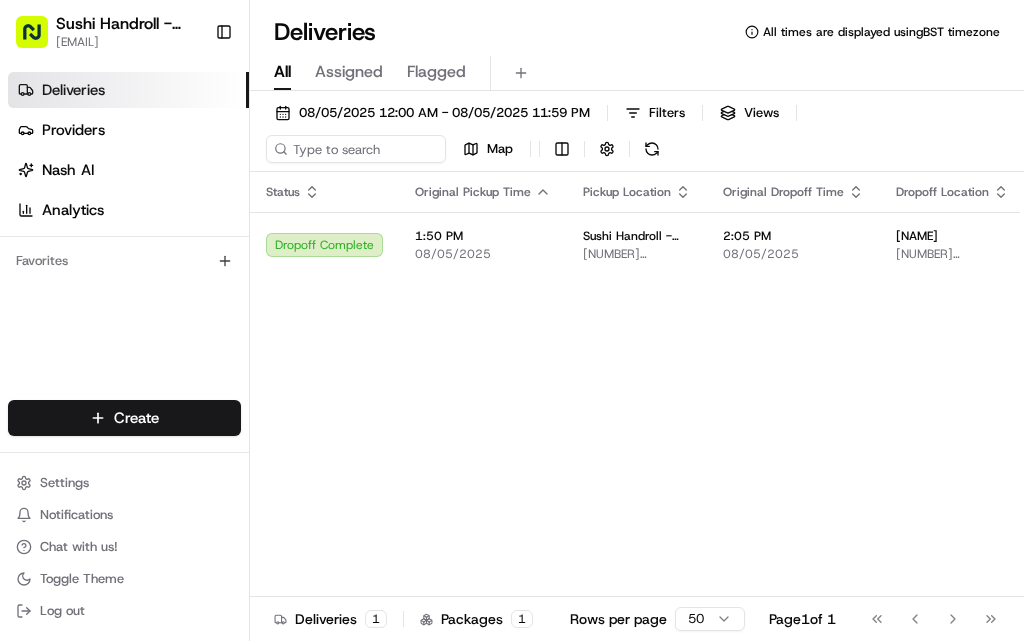 scroll, scrollTop: 0, scrollLeft: 0, axis: both 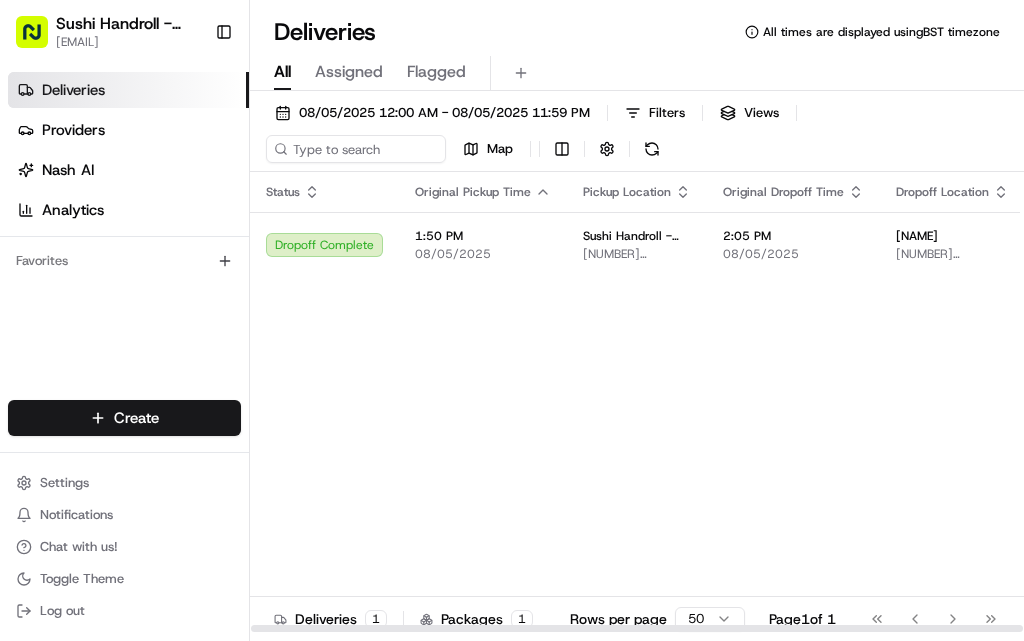drag, startPoint x: 677, startPoint y: 357, endPoint x: 682, endPoint y: 345, distance: 13 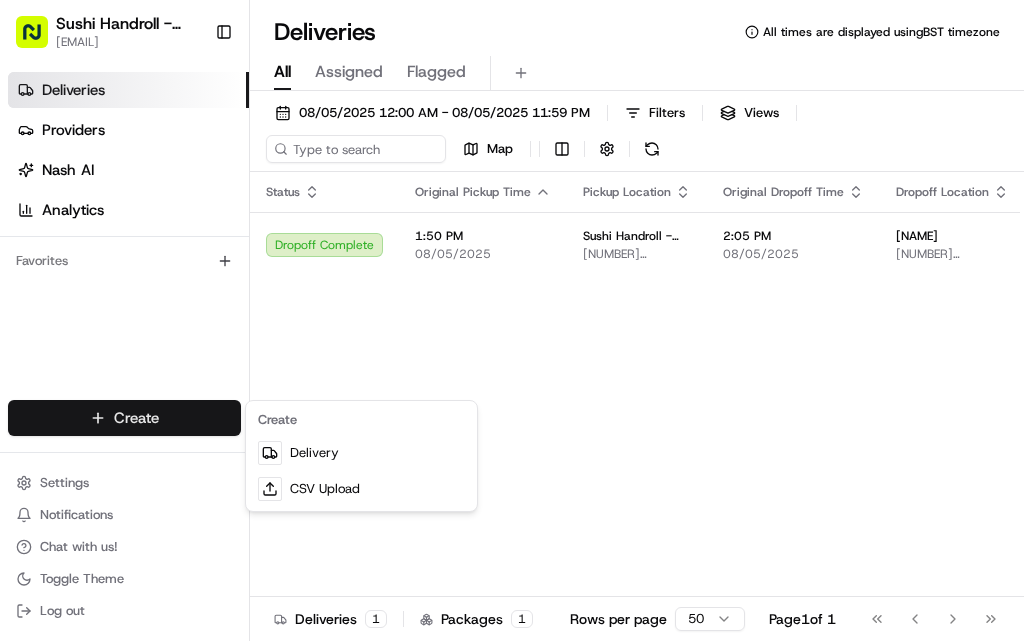 click on "Create" at bounding box center [361, 420] 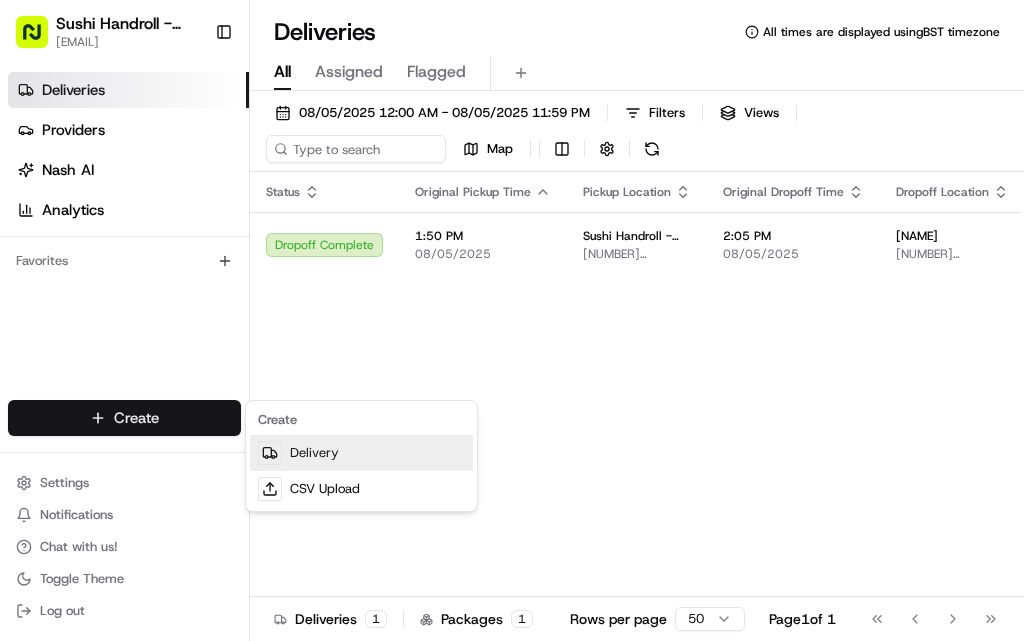 click on "Delivery" at bounding box center (361, 453) 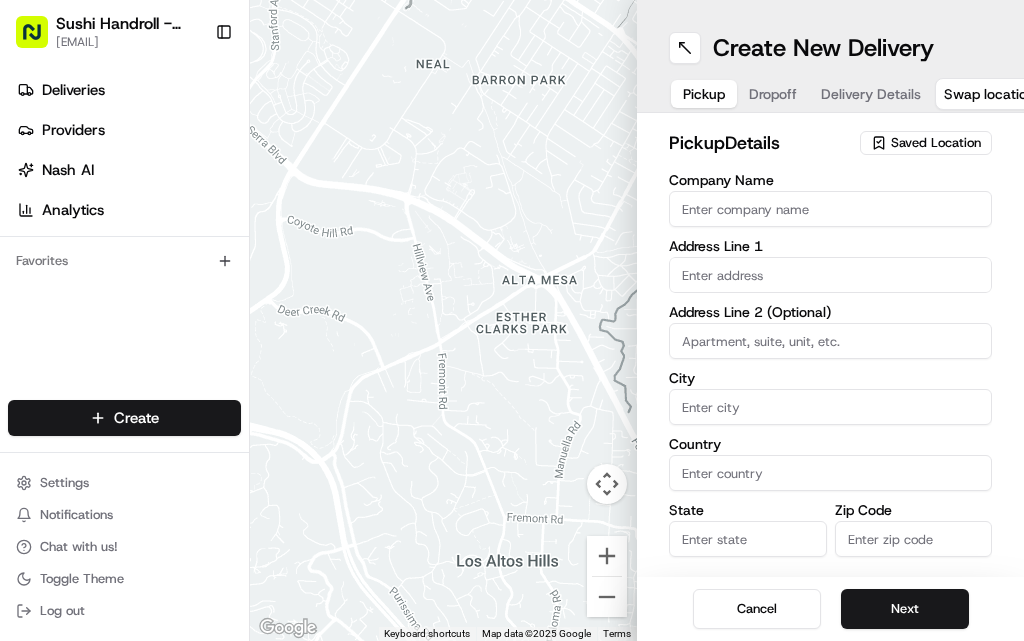 click on "Company Name" at bounding box center [830, 209] 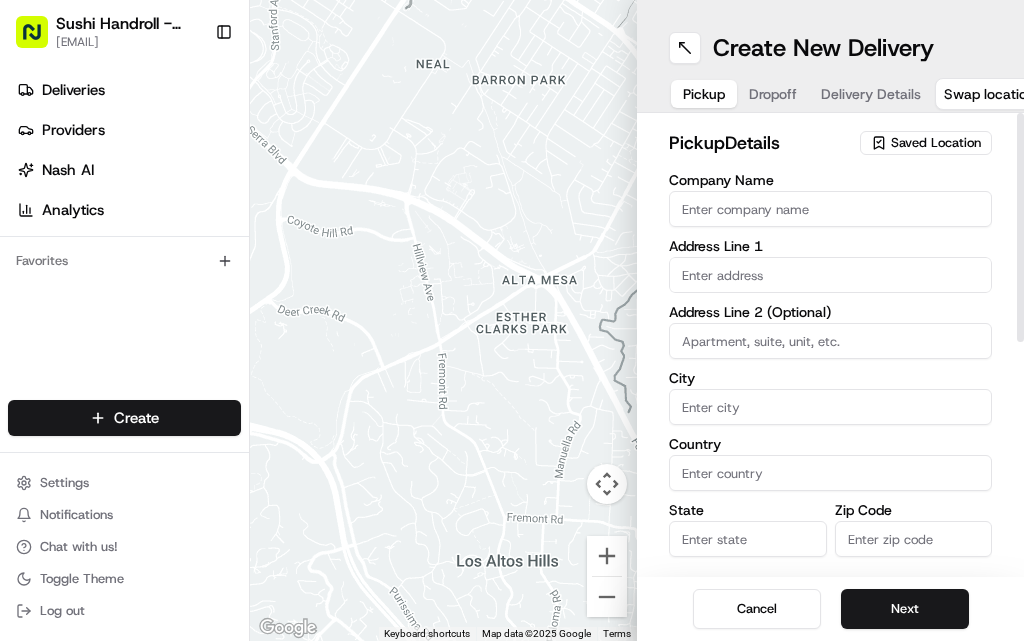type on "sushi handroll" 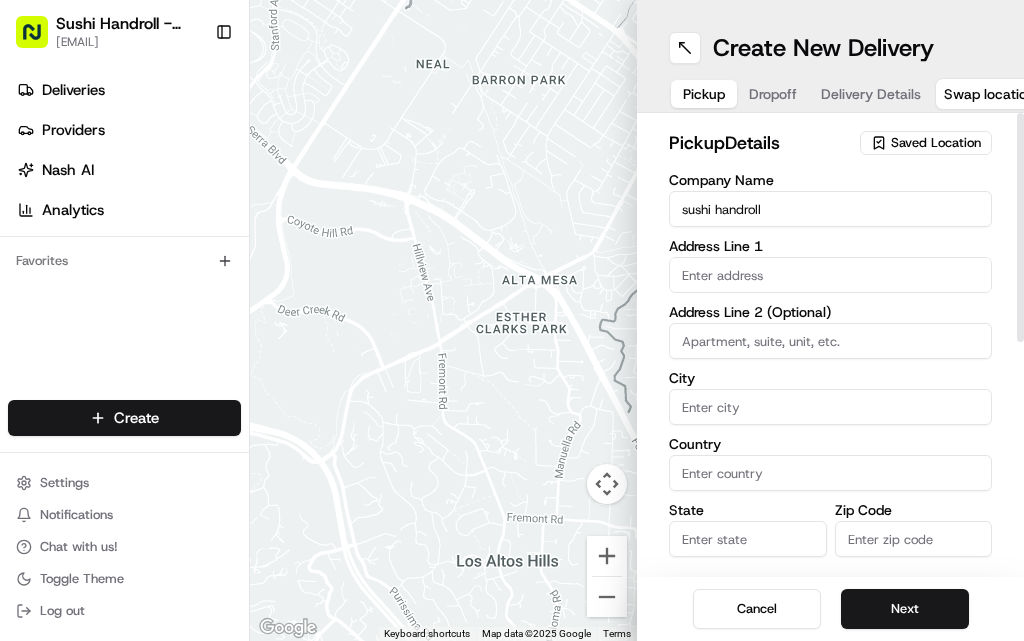 type on "[NUMBER] [STREET]" 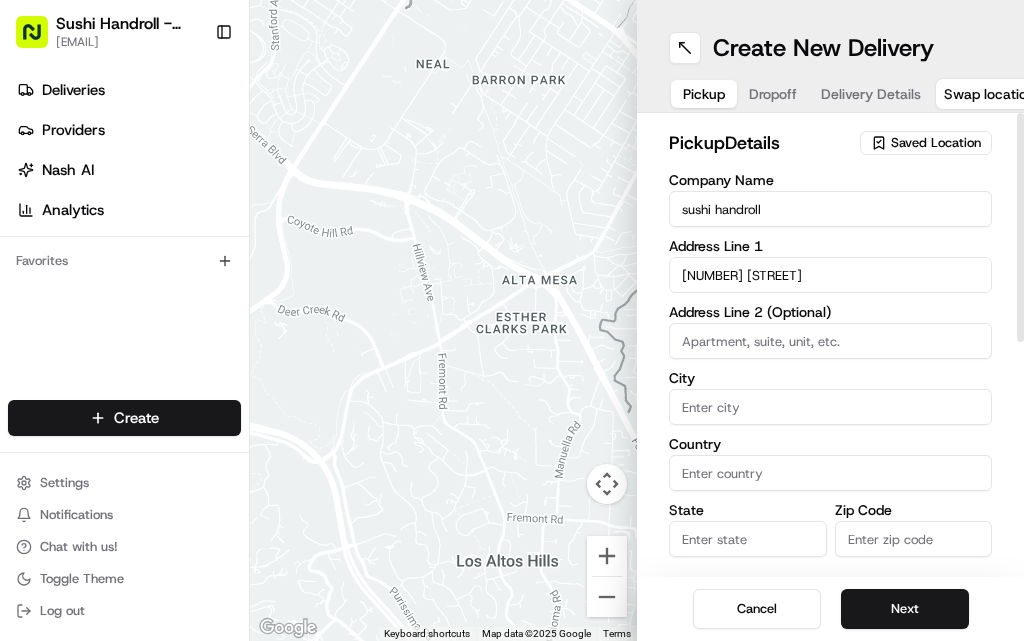 type on "please deliver after [TIME]" 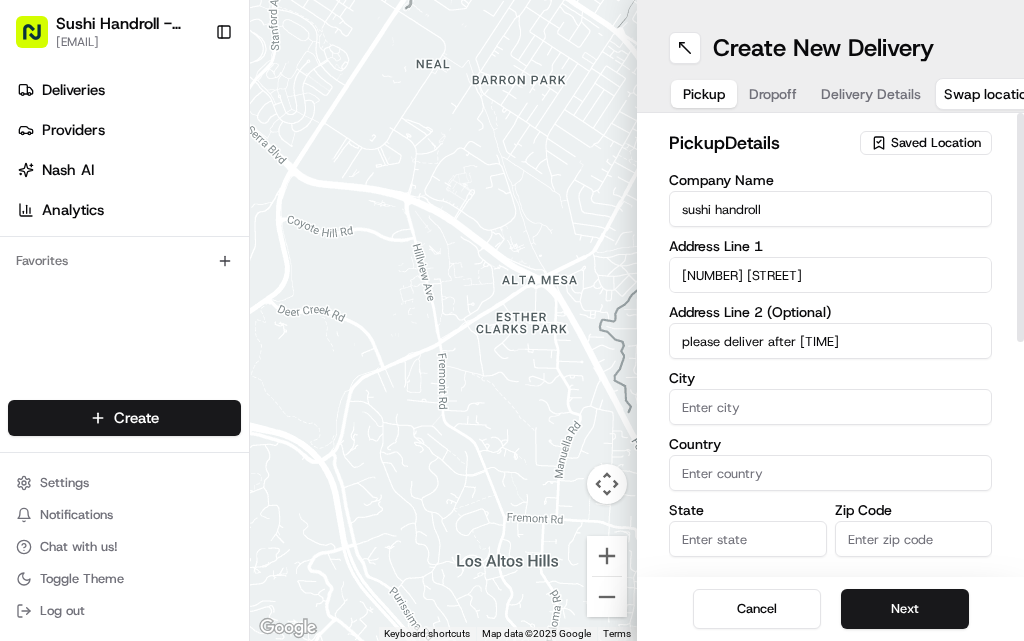 type on "[CITY]" 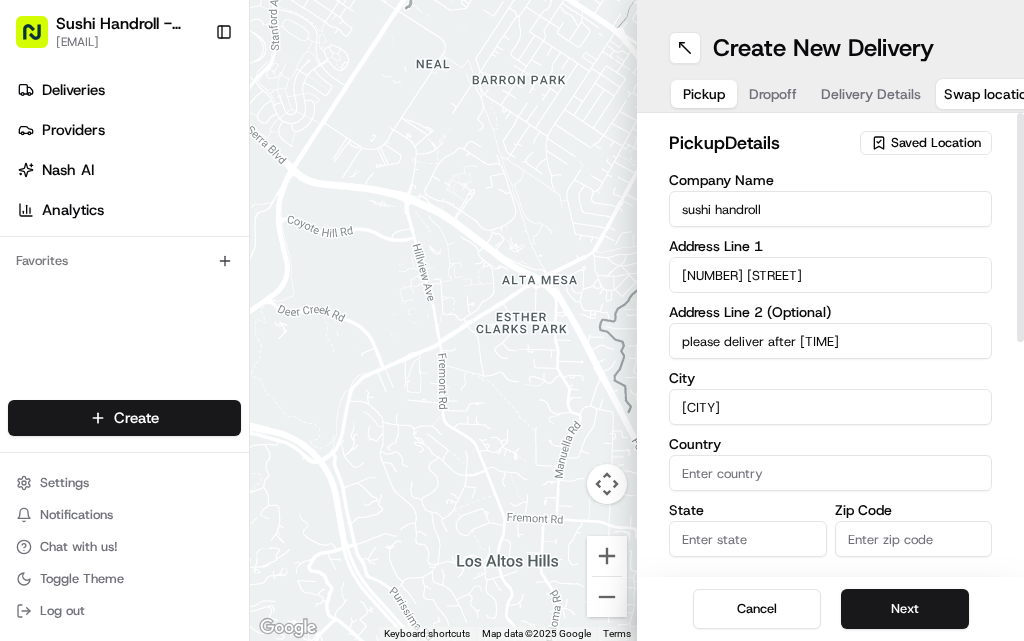 type on "[STATE]" 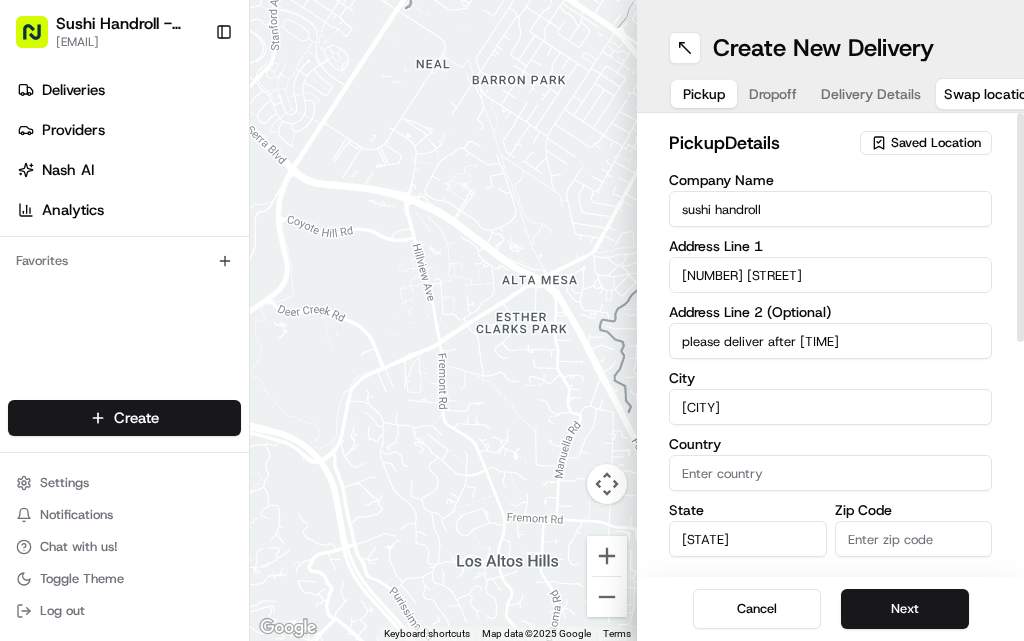 type on "[POSTAL_CODE]" 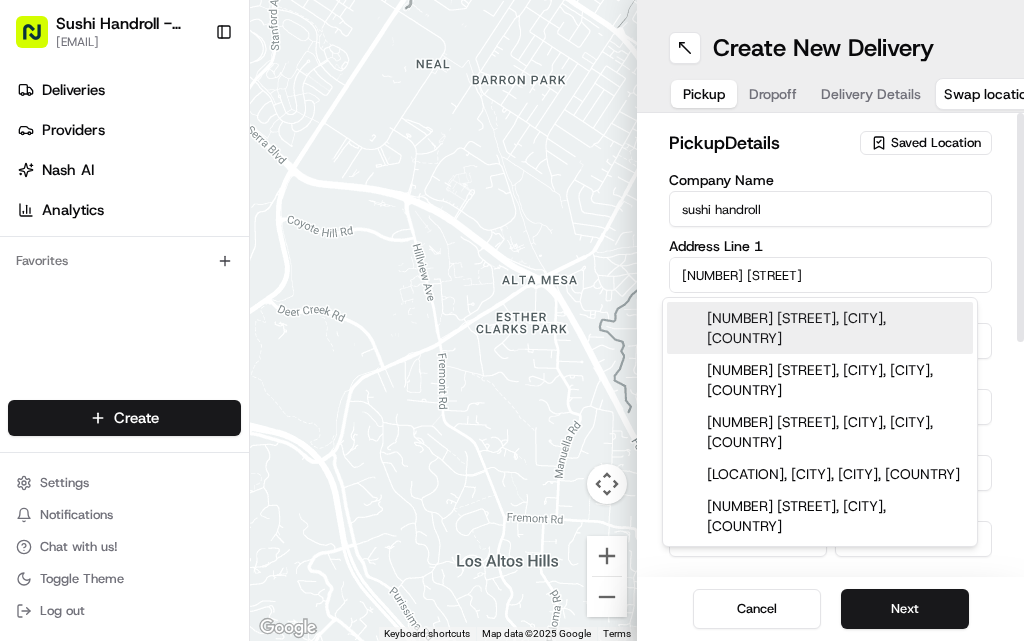 click on "[NUMBER] [STREET], [CITY], [COUNTRY]" at bounding box center [820, 328] 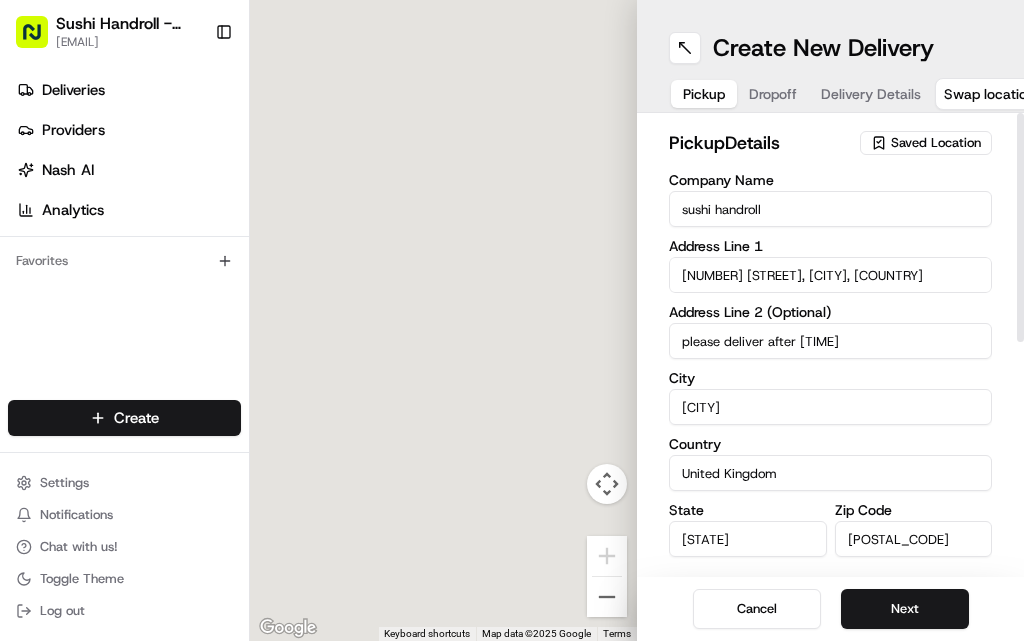 type on "[NUMBER] [STREET], [CITY] [POSTAL_CODE], [COUNTRY]" 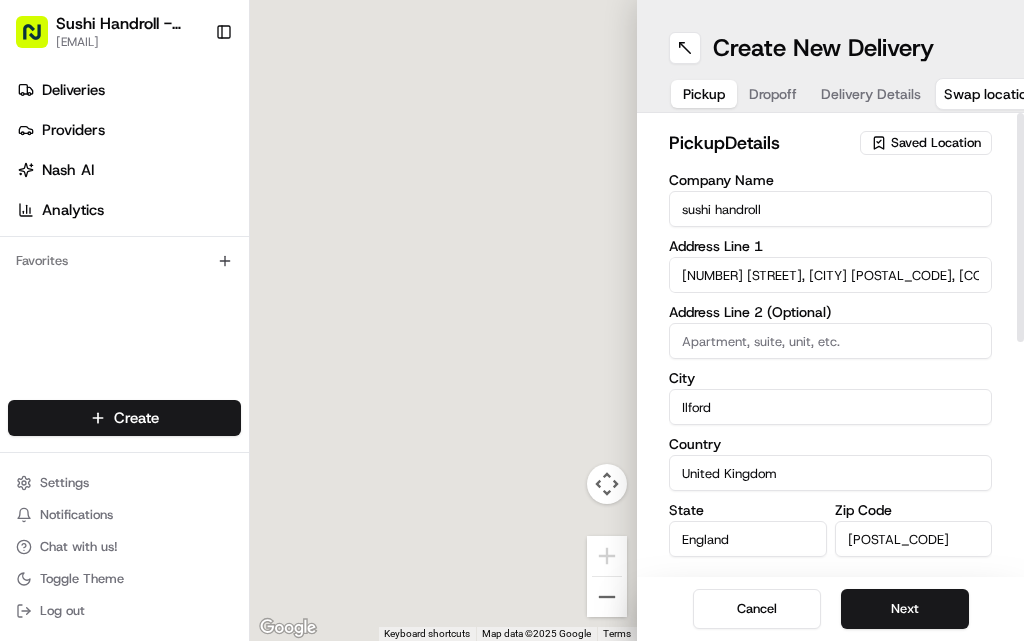 type on "[NUMBER] [STREET]" 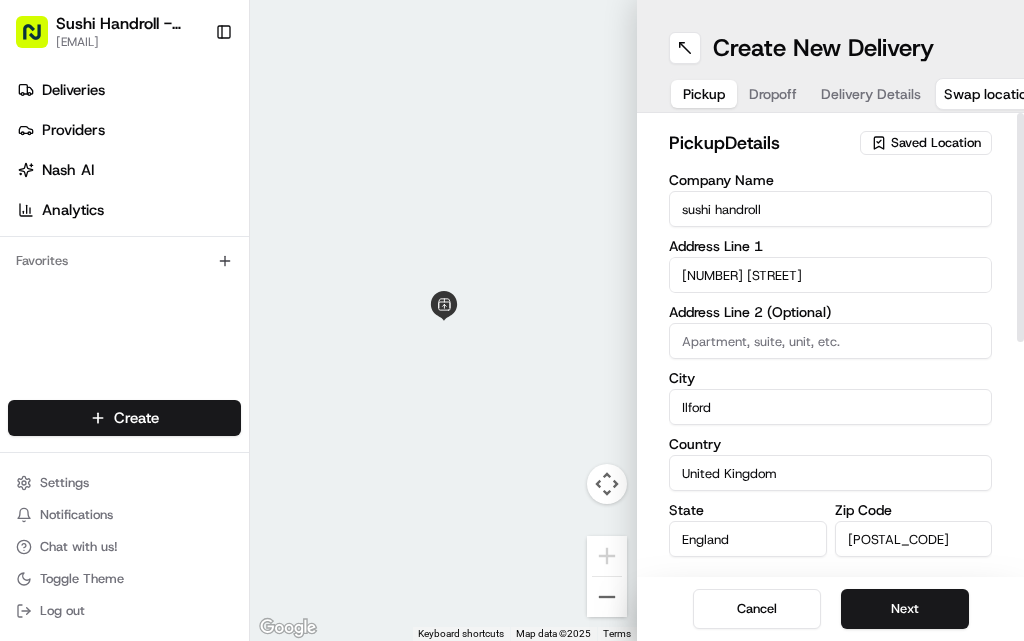 drag, startPoint x: 921, startPoint y: 382, endPoint x: 935, endPoint y: 253, distance: 129.75746 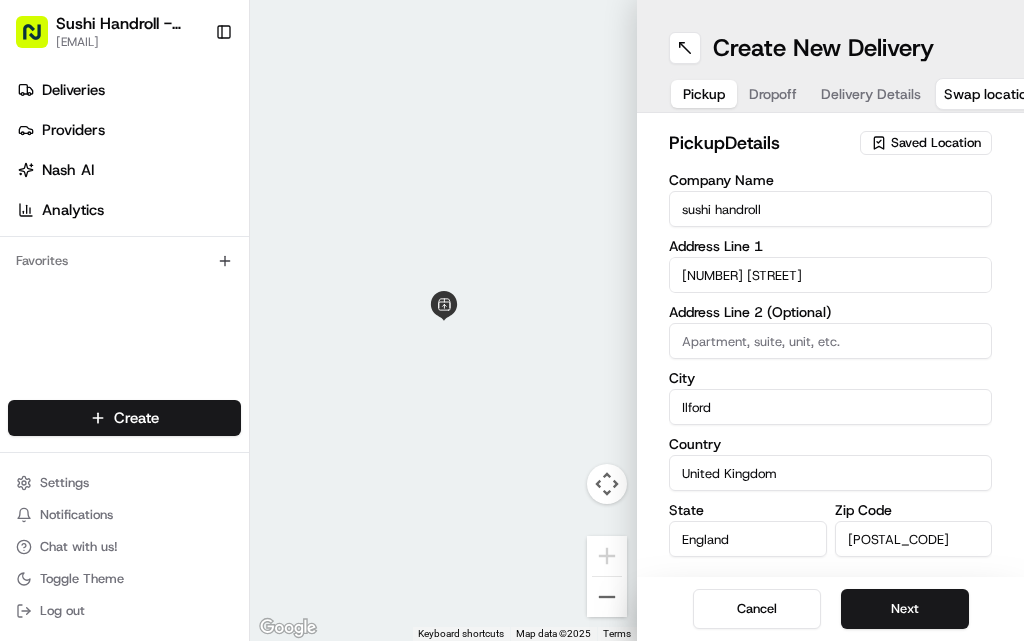 click on "Cancel Next" at bounding box center (830, 609) 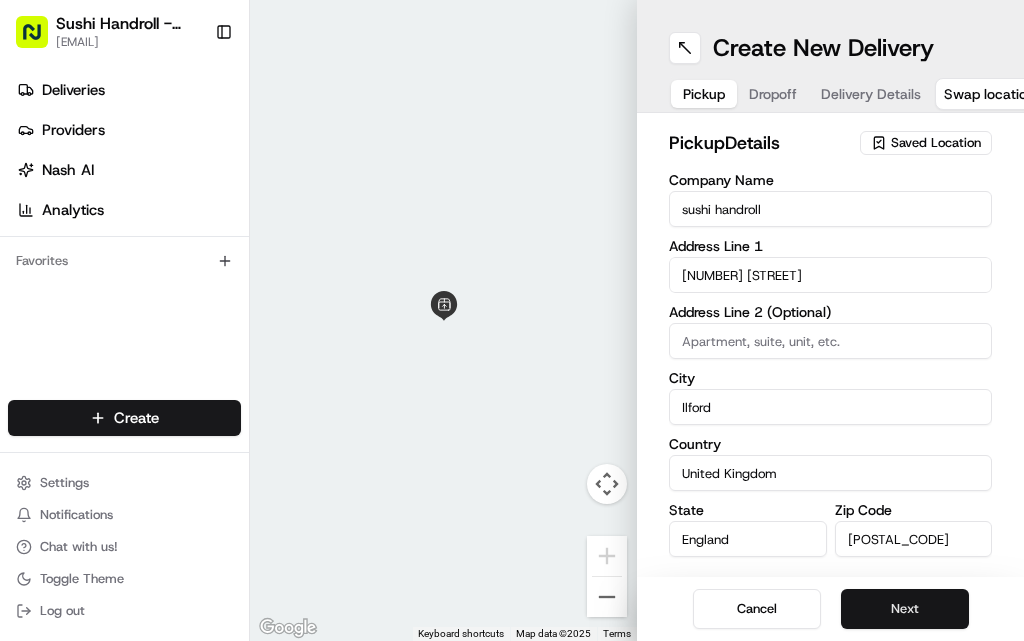click on "Next" at bounding box center (905, 609) 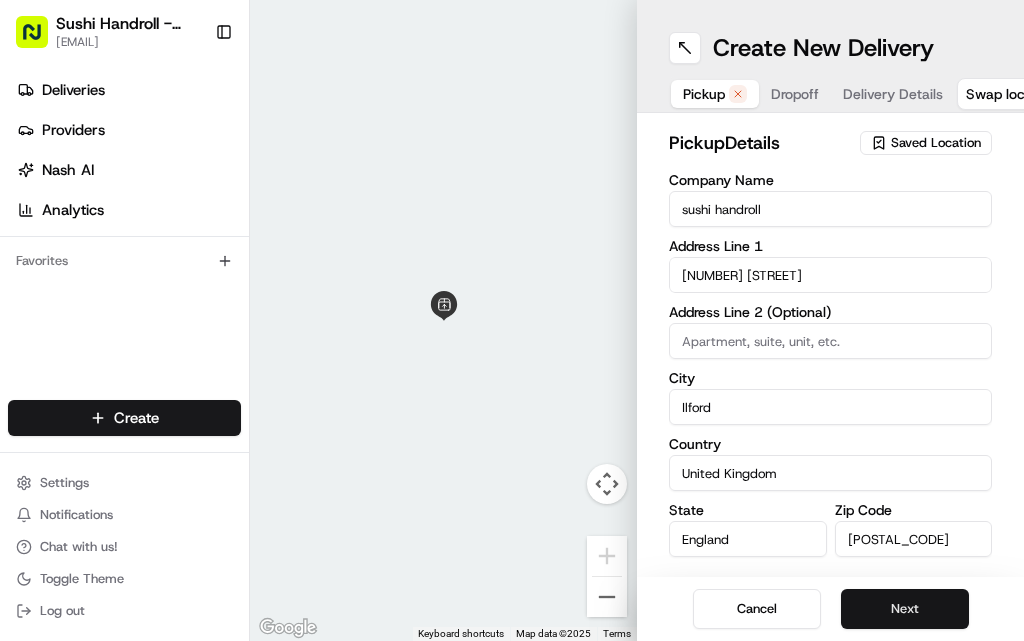 click on "Next" at bounding box center (905, 609) 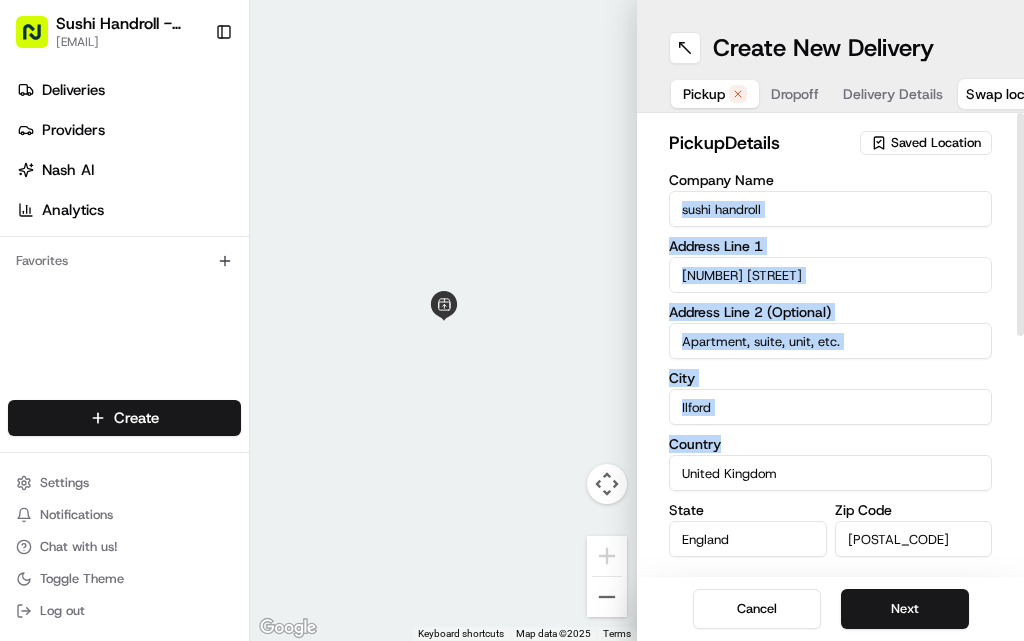 drag, startPoint x: 900, startPoint y: 391, endPoint x: 902, endPoint y: 210, distance: 181.01105 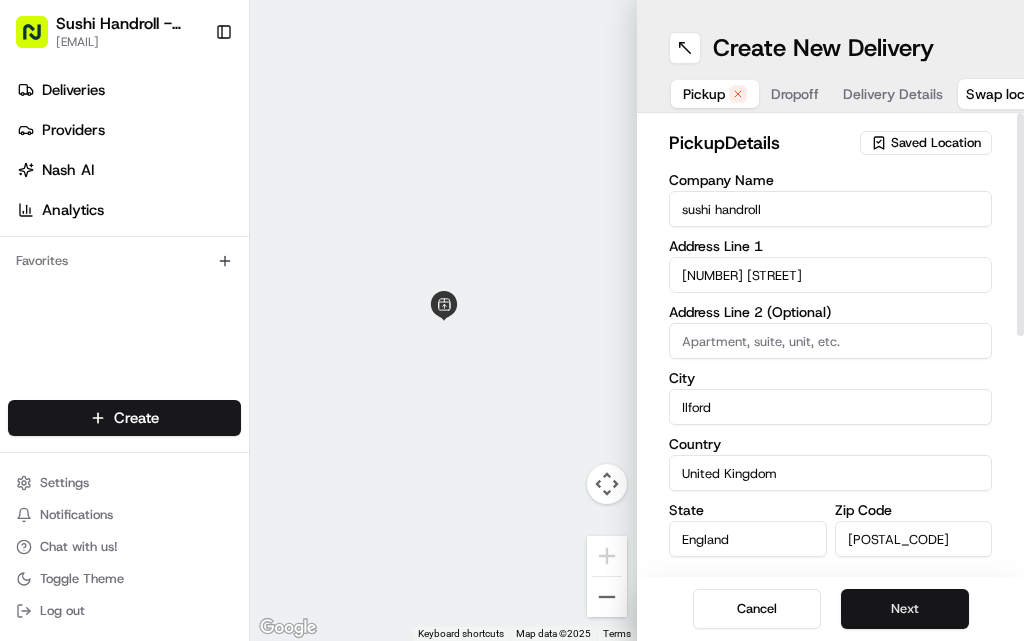 click on "Next" at bounding box center [905, 609] 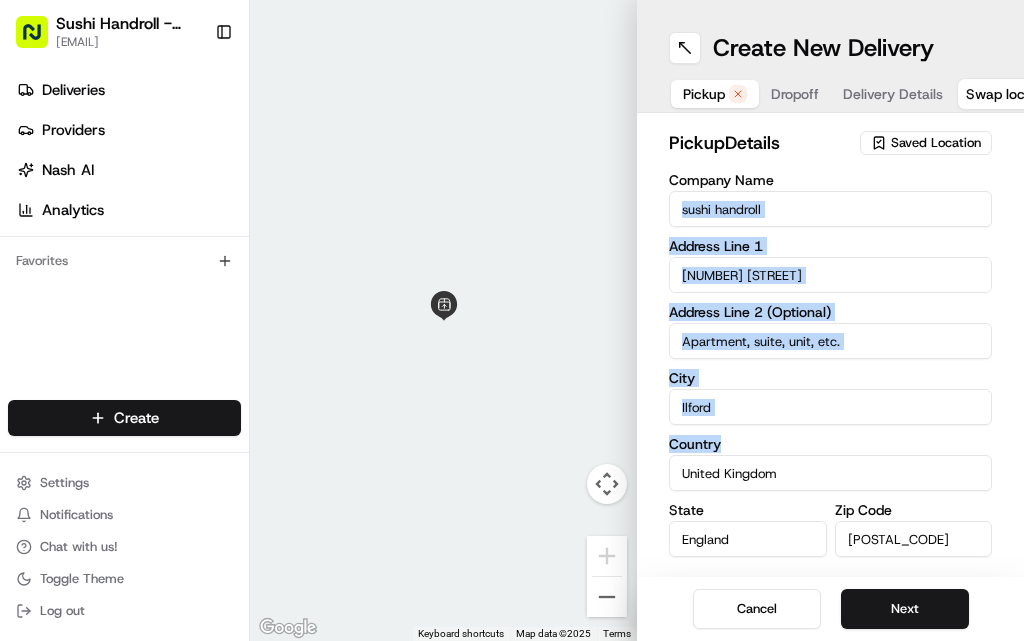 drag, startPoint x: 925, startPoint y: 378, endPoint x: 939, endPoint y: 215, distance: 163.60013 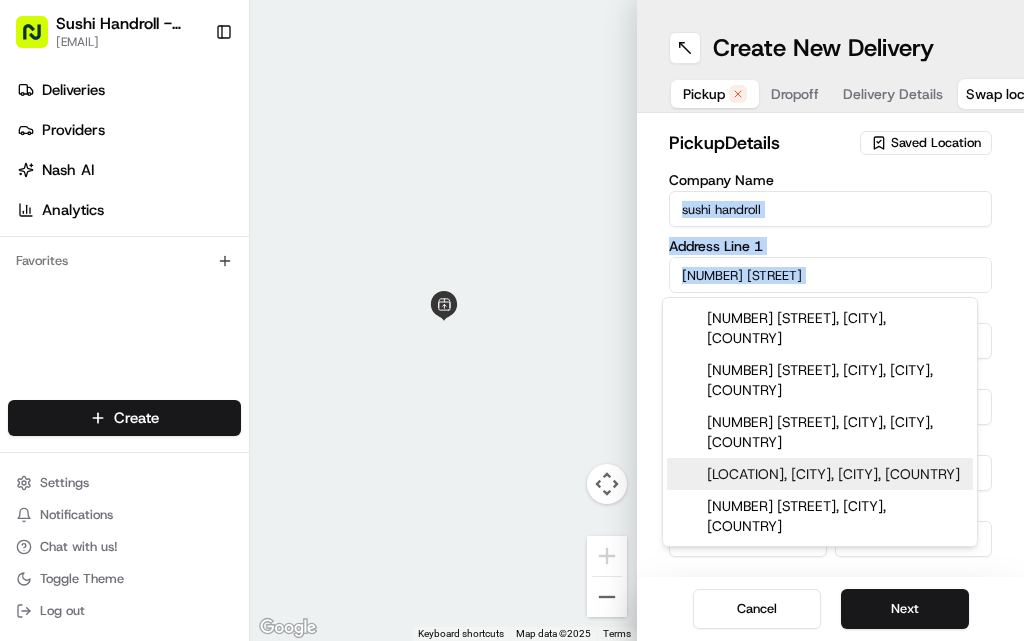 click on "pickup Details Saved Location Company Name sushi handroll Address Line 1 [NUMBER] [STREET] Address Line 2 (Optional) City [CITY] Country United Kingdom State England Zip Code [POSTAL_CODE] Save this Location First Name Last Name Email (Optional) Phone Number US +1 Required Instructions (Optional) Advanced" at bounding box center [830, 578] 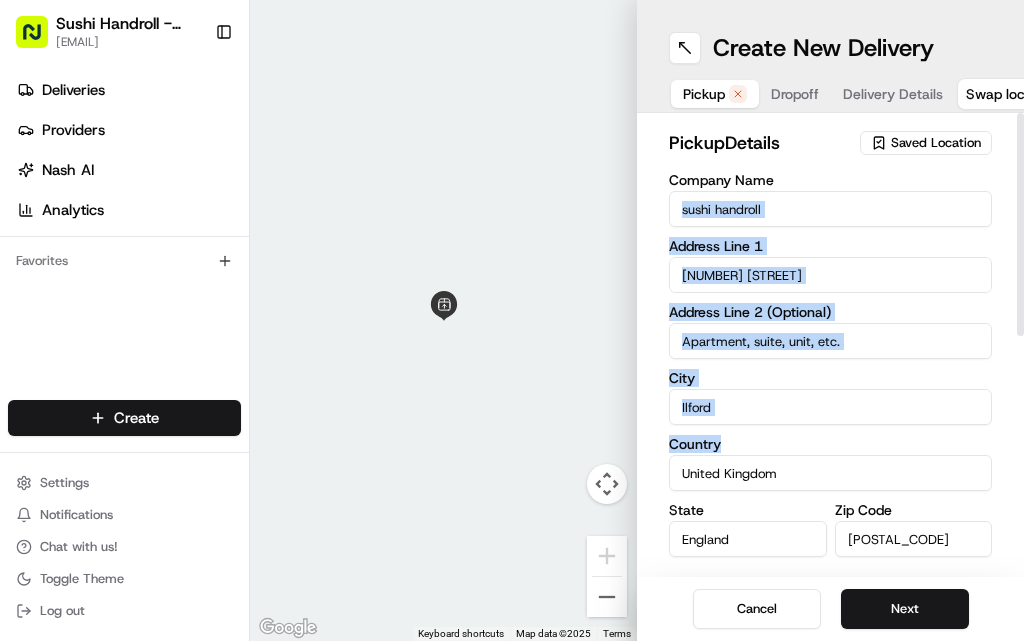 scroll, scrollTop: 15, scrollLeft: 0, axis: vertical 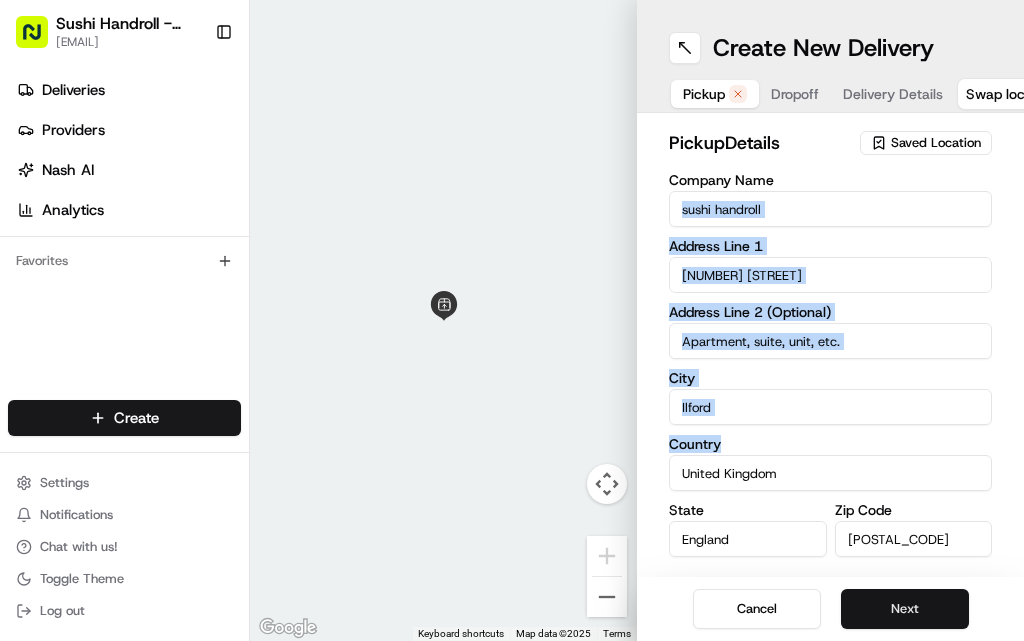 click on "Next" at bounding box center [905, 609] 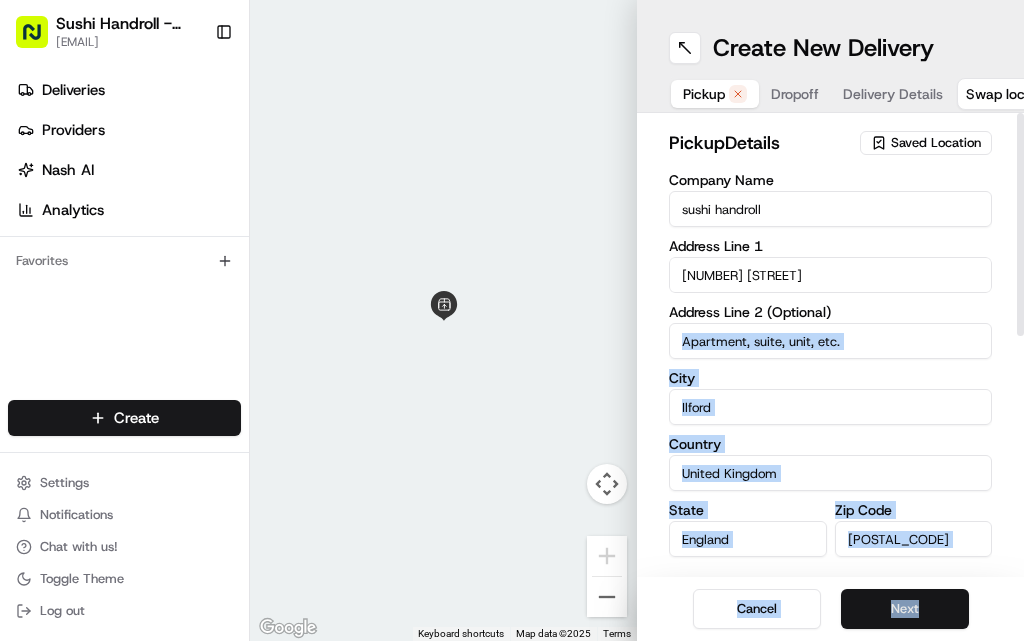 drag, startPoint x: 944, startPoint y: 404, endPoint x: 945, endPoint y: 584, distance: 180.00278 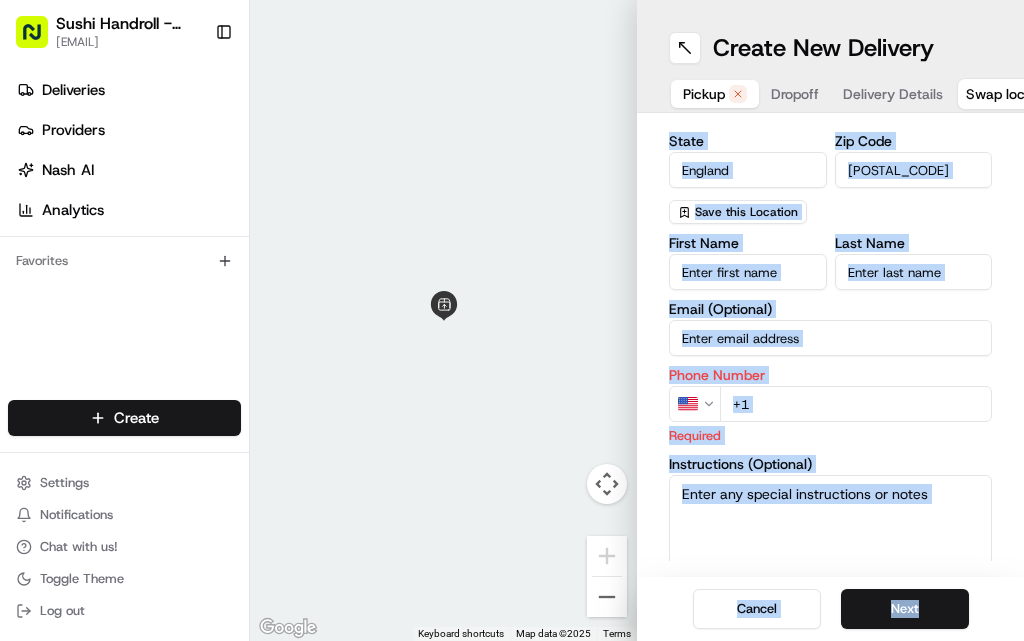click on "Cancel Next" at bounding box center [830, 609] 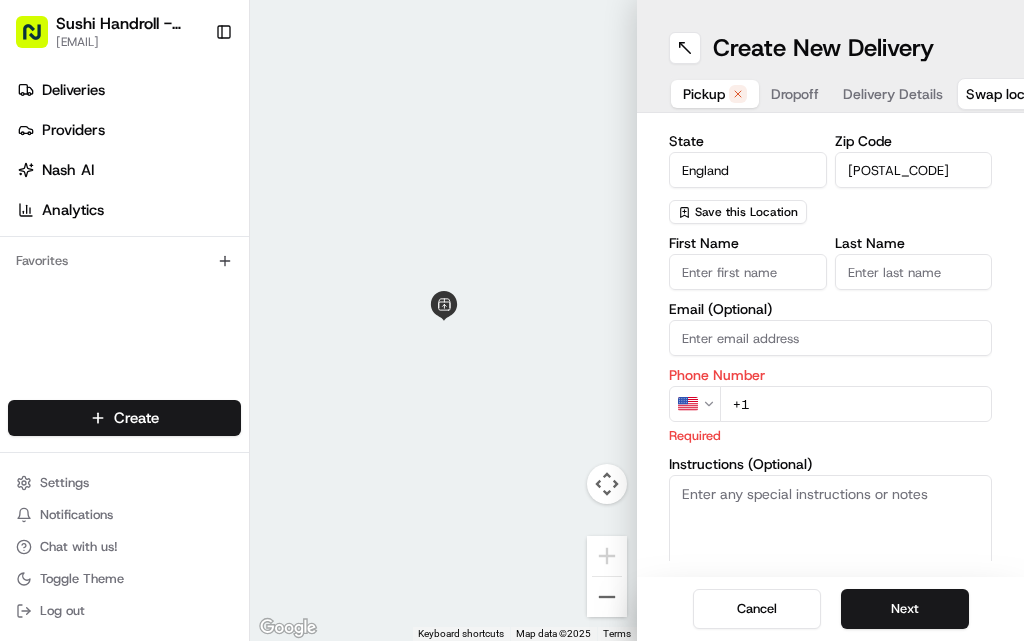 click on "Company Name sushi handroll Address Line 1 City [CITY]" at bounding box center [512, 320] 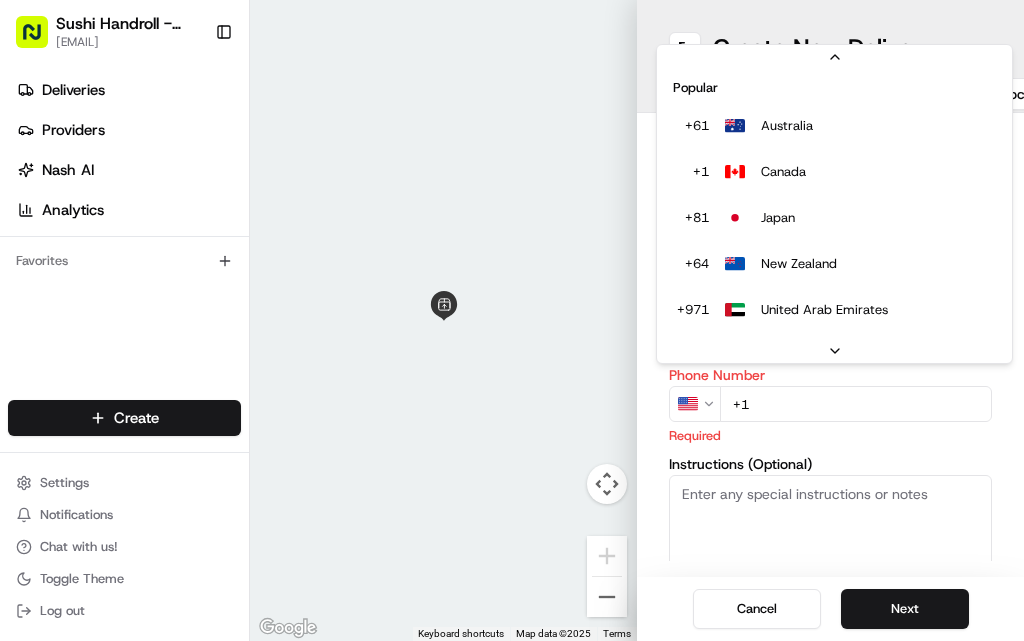 scroll, scrollTop: 86, scrollLeft: 0, axis: vertical 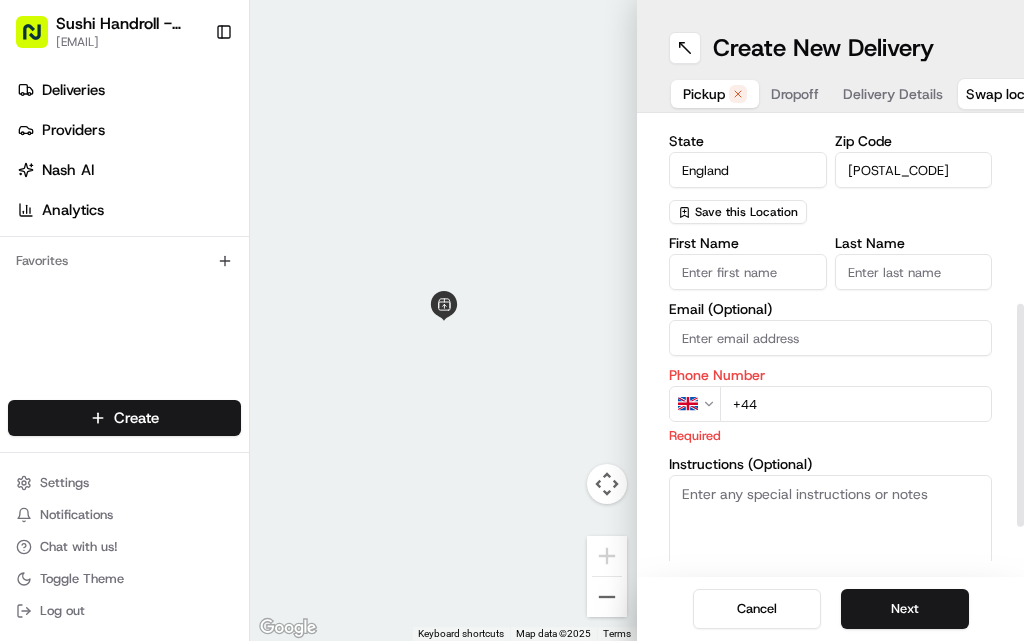 click on "+44" at bounding box center [856, 404] 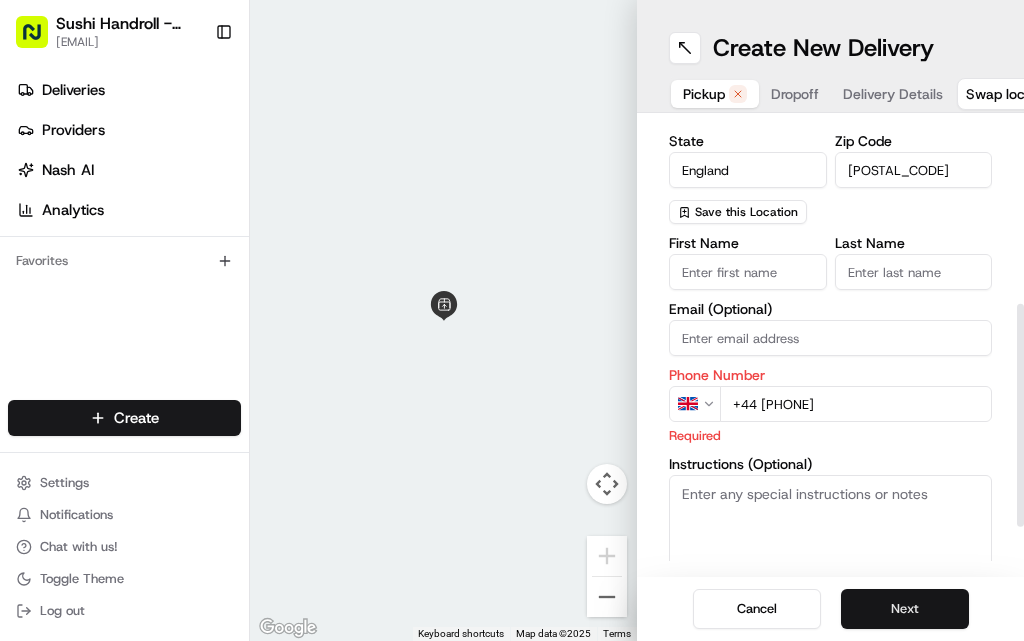 type on "+44 [PHONE]" 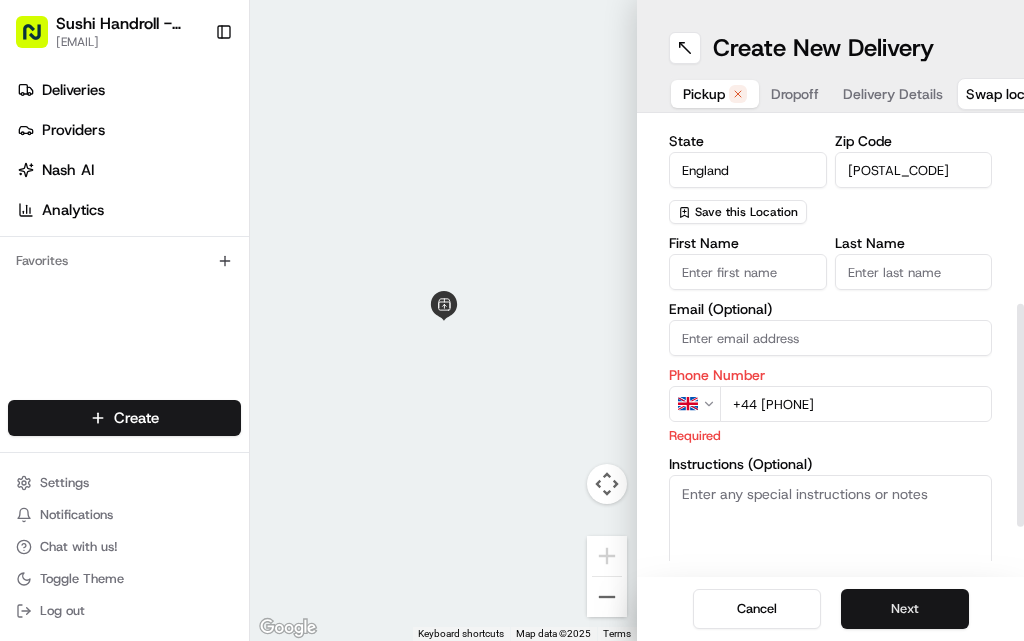 click on "Next" at bounding box center [905, 609] 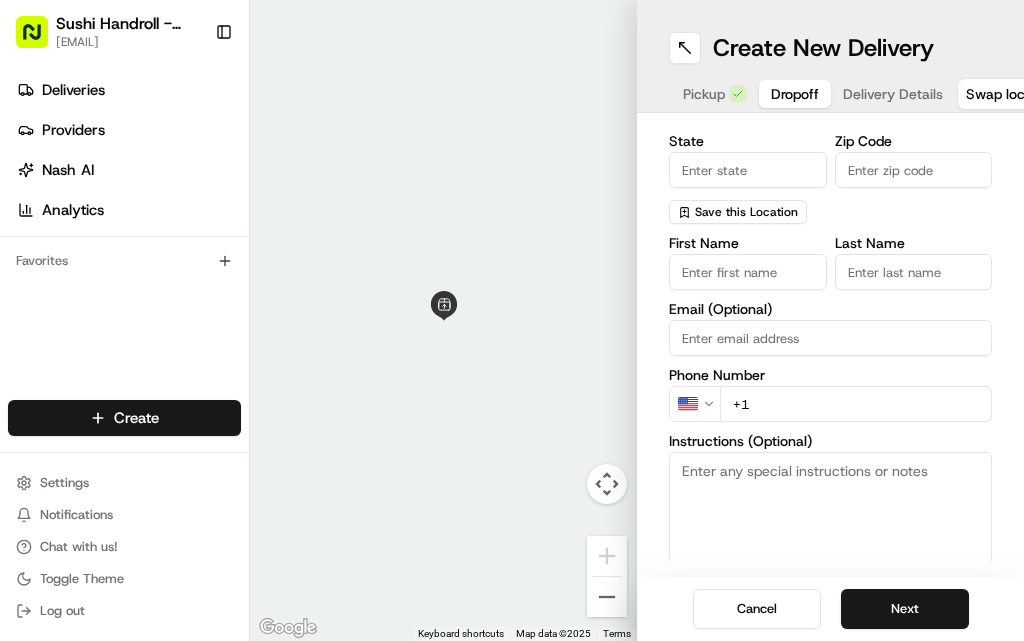 click on "Sushi Handroll - [CITY] [EMAIL] Toggle Sidebar Deliveries Providers Nash AI Analytics Favorites Main Menu Members & Organization Organization Users Roles Preferences Customization Tracking Orchestration Automations Locations Pickup Locations Dropoff Locations Billing Billing Refund Requests Integrations Notification Triggers Webhooks API Keys Request Logs Create Settings Notifications Chat with us! Toggle Theme Log out To navigate the map with touch gestures double-tap and hold your finger on the map, then drag the map. ← Move left → Move right ↑ Move up ↓ Move down + Zoom in - Zoom out Home Jump left by 75% End Jump right by 75% Page Up Jump up by 75% Page Down Jump down by 75% Keyboard shortcuts Map Data Map data ©2025 Map data ©2025 1 m Click to toggle between metric and imperial units Terms Report a map error Create New Delivery Pickup Dropoff Delivery Details Swap locations dropoff Details Saved Location Company Name Address Line 1 Address Line 2 (Optional)" at bounding box center [512, 320] 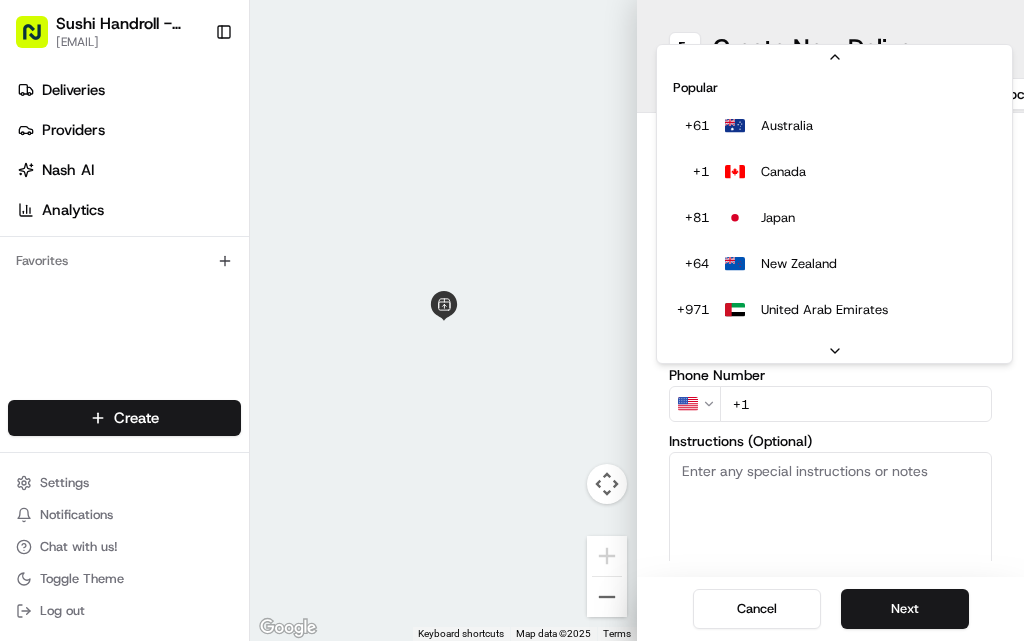 click on "Sushi Handroll - [CITY] [EMAIL] Toggle Sidebar Deliveries Providers Nash AI Analytics Favorites Main Menu Members & Organization Organization Users Roles Preferences Customization Tracking Orchestration Automations Locations Pickup Locations Dropoff Locations Billing Billing Refund Requests Integrations Notification Triggers Webhooks API Keys Request Logs Create Settings Notifications Chat with us! Toggle Theme Log out To navigate the map with touch gestures double-tap and hold your finger on the map, then drag the map. ← Move left → Move right ↑ Move up ↓ Move down + Zoom in - Zoom out Home Jump left by 75% End Jump right by 75% Page Up Jump up by 75% Page Down Jump down by 75% Keyboard shortcuts Map Data Map data ©2025 Map data ©2025 1 m Click to toggle between metric and imperial units Terms Report a map error Create New Delivery Pickup Dropoff Delivery Details Swap locations dropoff Details Saved Location Company Name Address Line 1 Address Line 2 (Optional)" at bounding box center [512, 320] 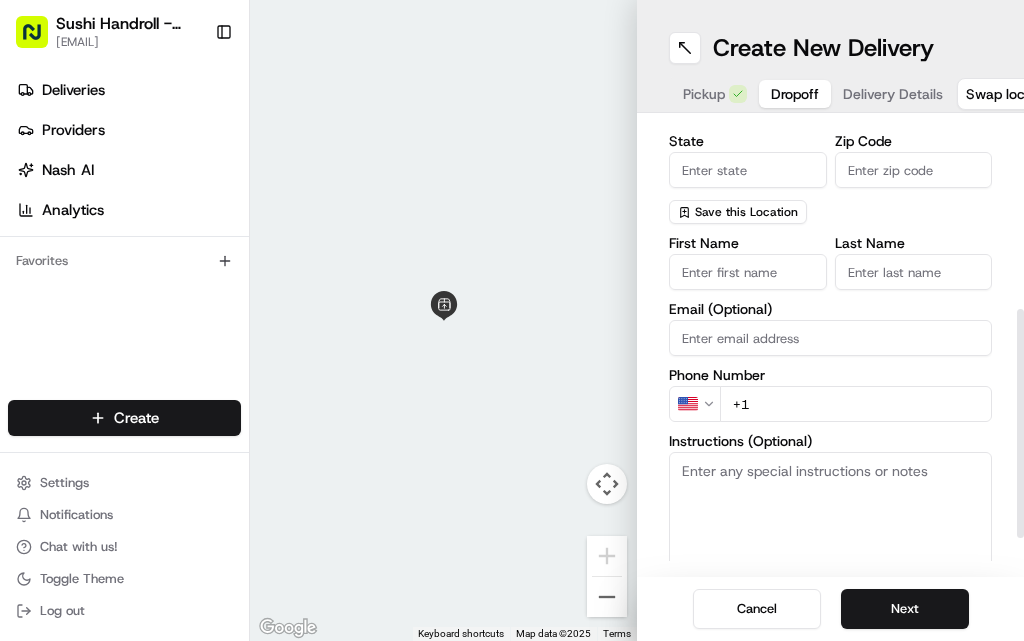 click on "Sushi Handroll - [CITY] [EMAIL] Toggle Sidebar Deliveries Providers Nash AI Analytics Favorites Main Menu Members & Organization Organization Users Roles Preferences Customization Tracking Orchestration Automations Locations Pickup Locations Dropoff Locations Billing Billing Refund Requests Integrations Notification Triggers Webhooks API Keys Request Logs Create Settings Notifications Chat with us! Toggle Theme Log out To navigate the map with touch gestures double-tap and hold your finger on the map, then drag the map. ← Move left → Move right ↑ Move up ↓ Move down + Zoom in - Zoom out Home Jump left by 75% End Jump right by 75% Page Up Jump up by 75% Page Down Jump down by 75% Keyboard shortcuts Map Data Map data ©2025 Map data ©2025 1 m Click to toggle between metric and imperial units Terms Report a map error Create New Delivery Pickup Dropoff Delivery Details Swap locations dropoff Details Saved Location Company Name Address Line 1 Address Line 2 (Optional)" at bounding box center [512, 320] 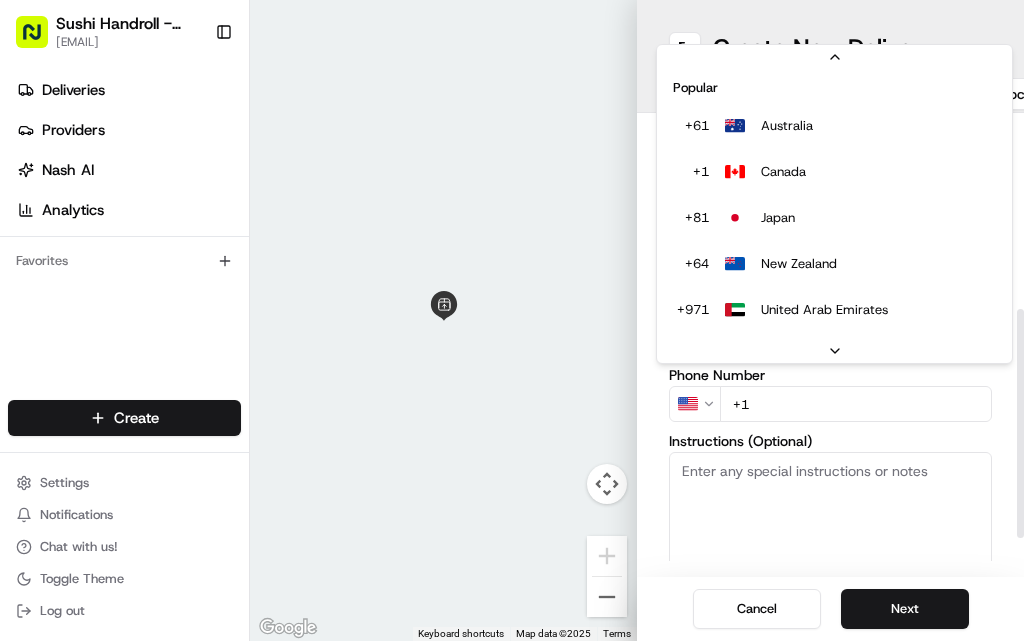 scroll, scrollTop: 86, scrollLeft: 0, axis: vertical 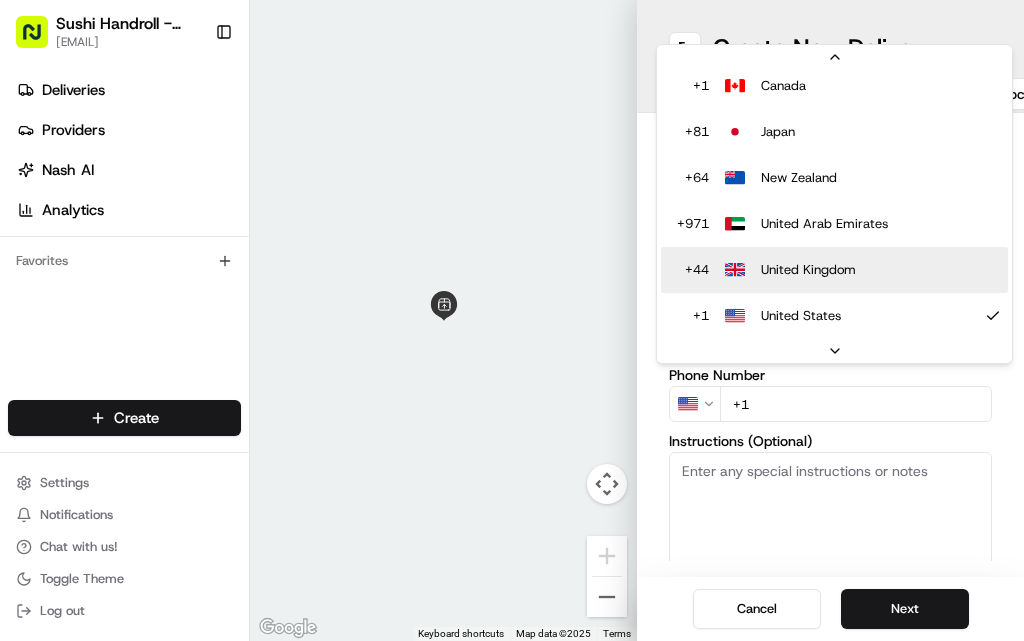 type on "+44" 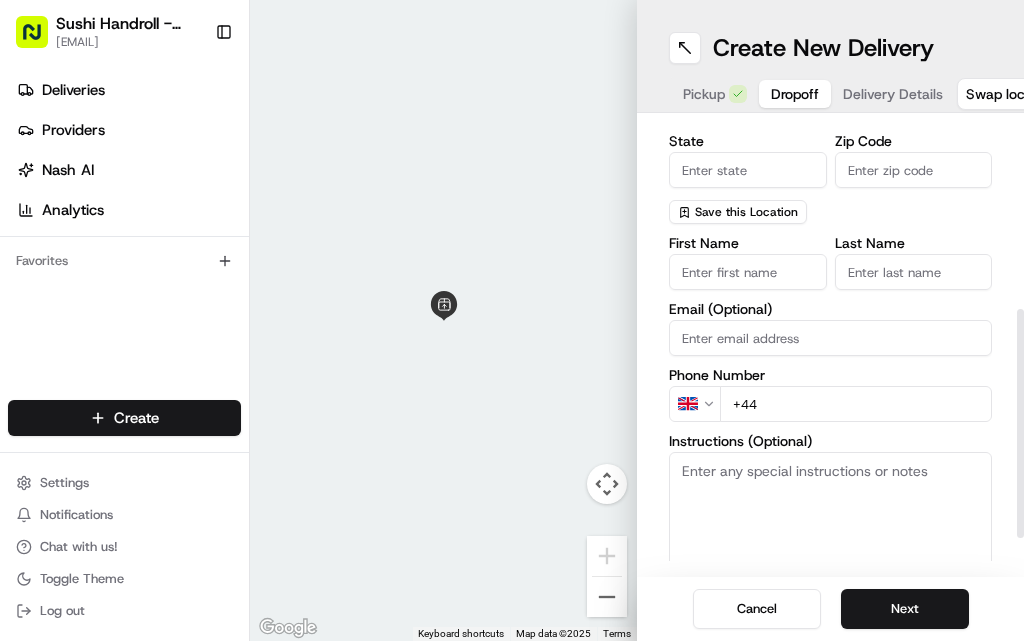 click on "First Name" at bounding box center [748, 272] 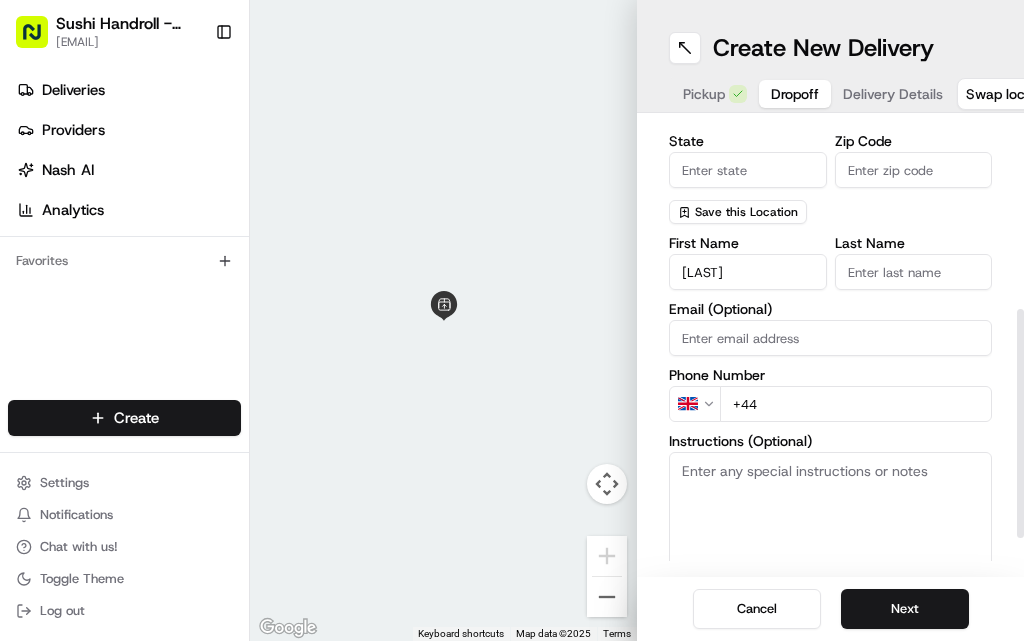 type on "[LAST]" 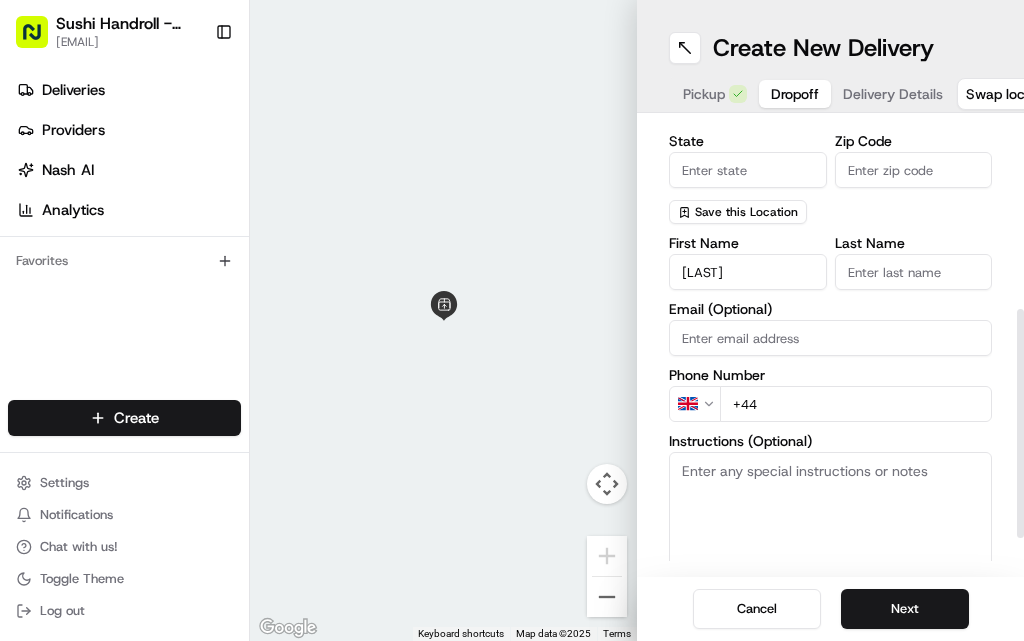click on "State" at bounding box center (748, 170) 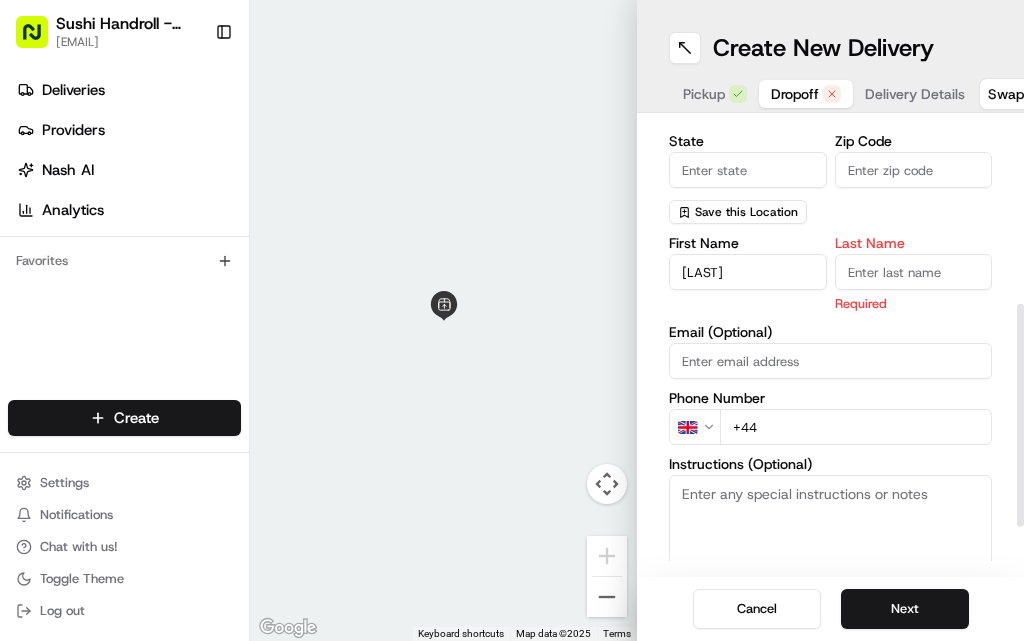 click on "Zip Code" at bounding box center [914, 170] 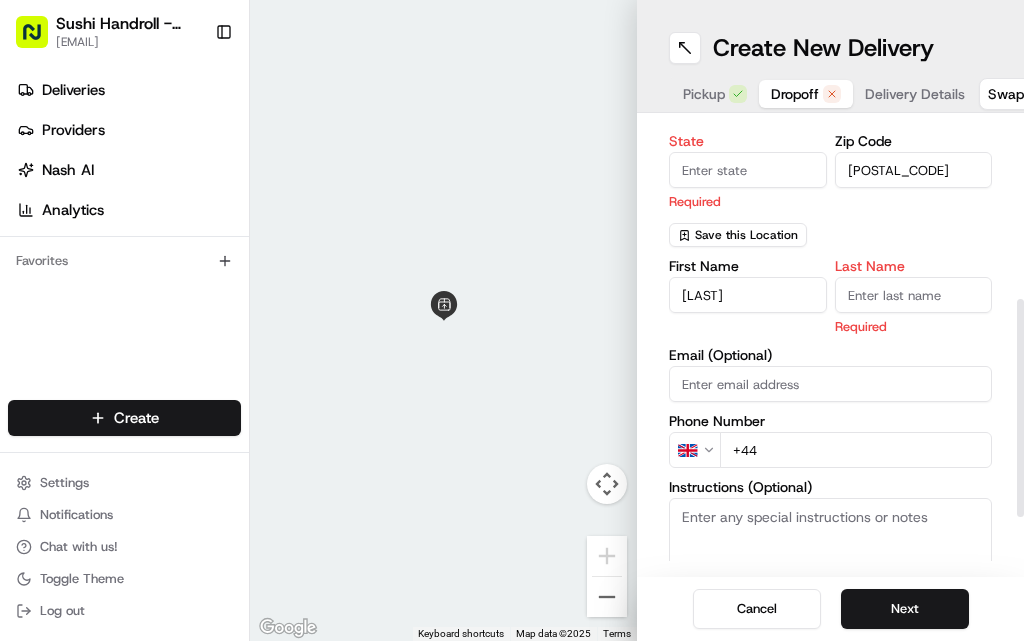 type on "[POSTAL_CODE]" 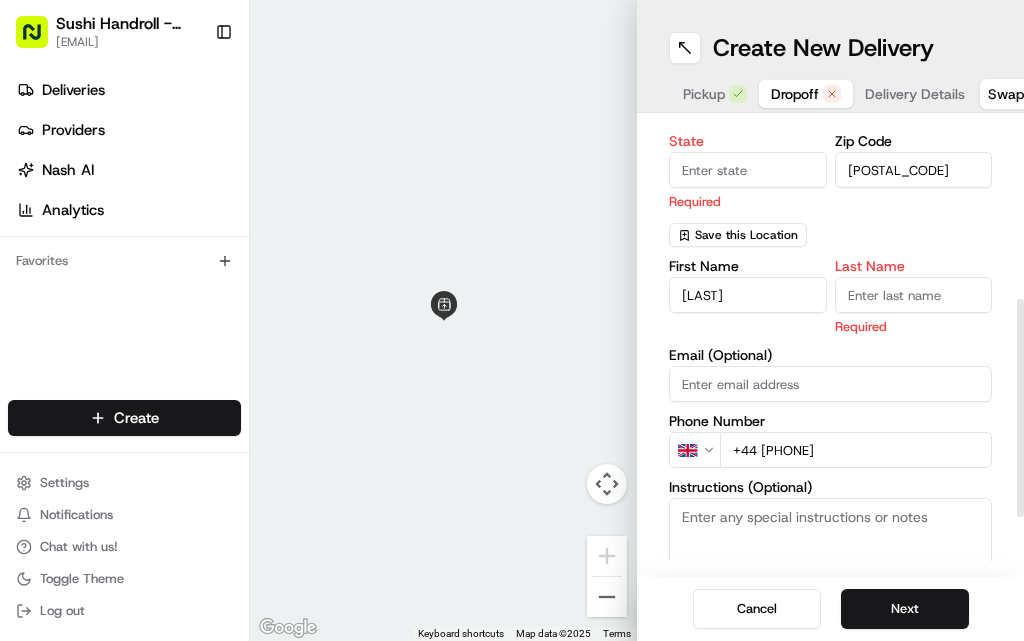 type on "+44 [PHONE]" 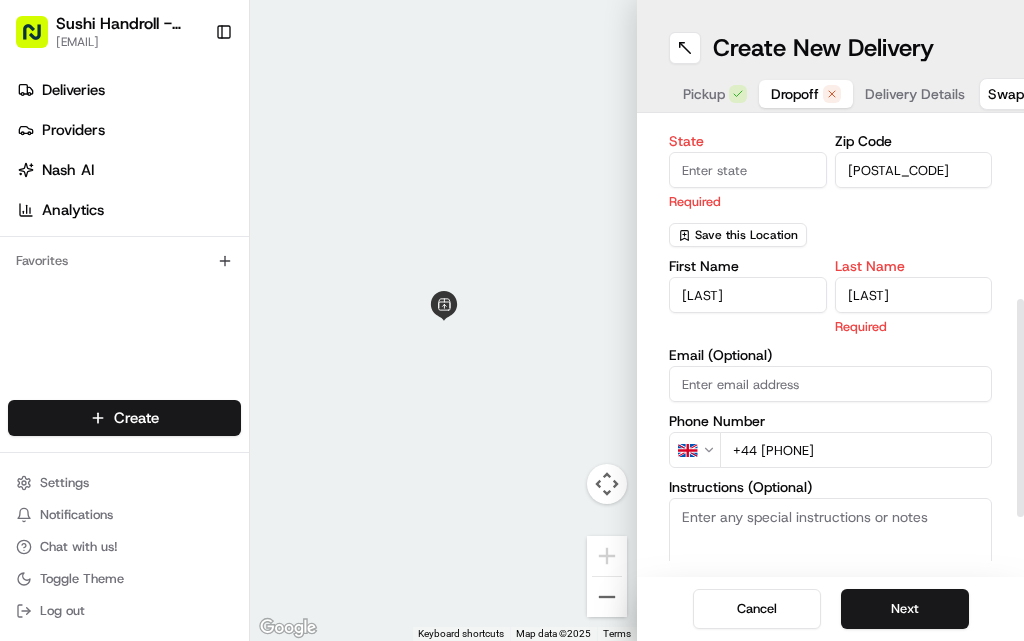 type on "[LAST]" 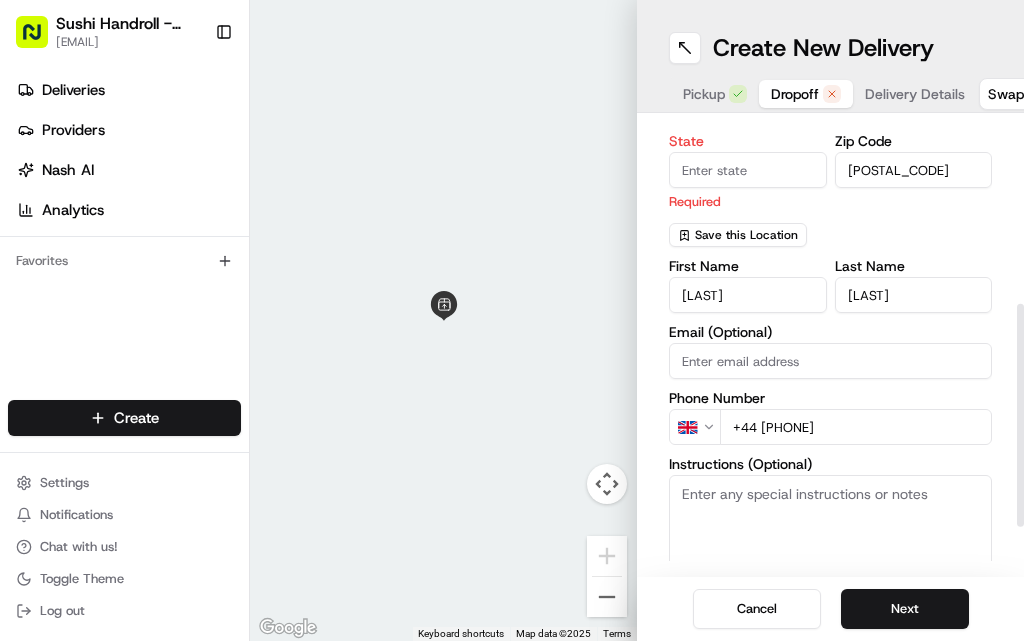 drag, startPoint x: 767, startPoint y: 336, endPoint x: 778, endPoint y: 376, distance: 41.484936 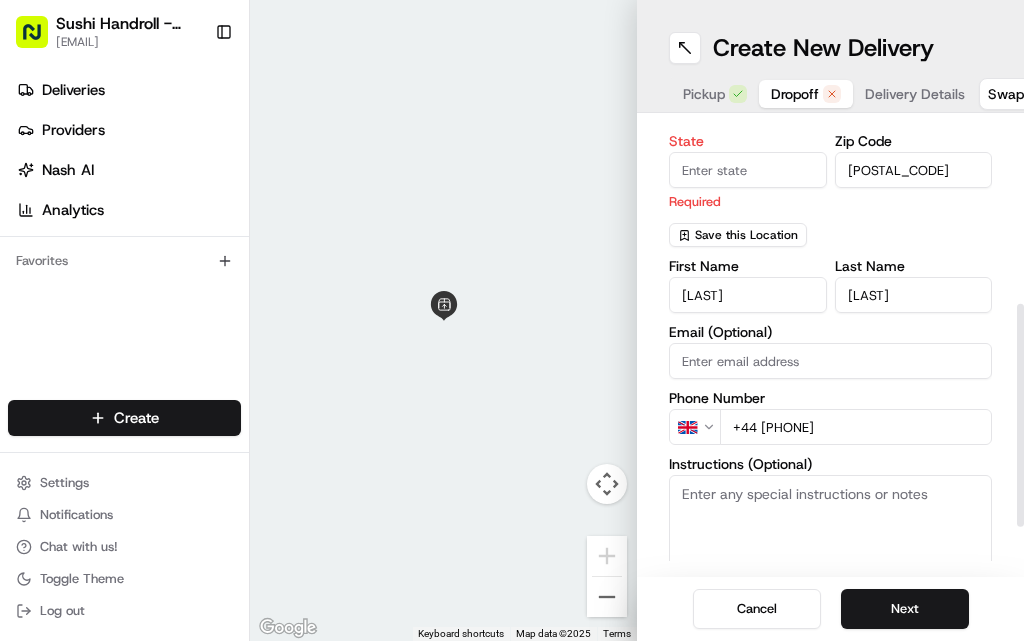 click on "Company Name Address Line 1 Address Line 2 (Optional) City Country State Required Zip Code [POSTAL_CODE] Save this Location First Name [FIRST] Last Name [LAST] Email (Optional) Phone Number GB +44 [PHONE] Instructions (Optional) Advanced" at bounding box center [830, 231] 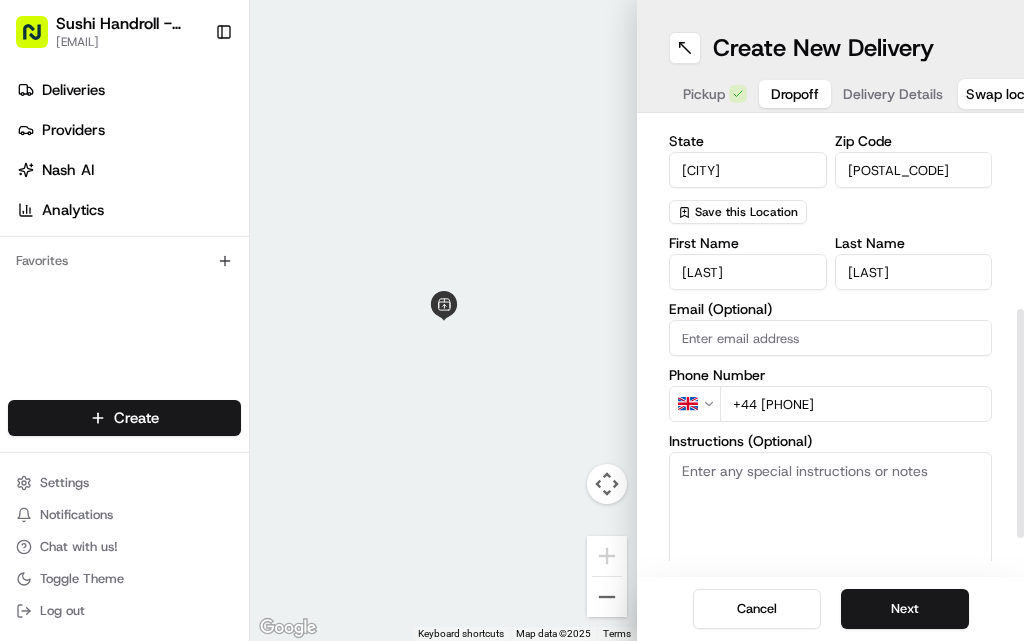 drag, startPoint x: 960, startPoint y: 284, endPoint x: 965, endPoint y: 149, distance: 135.09256 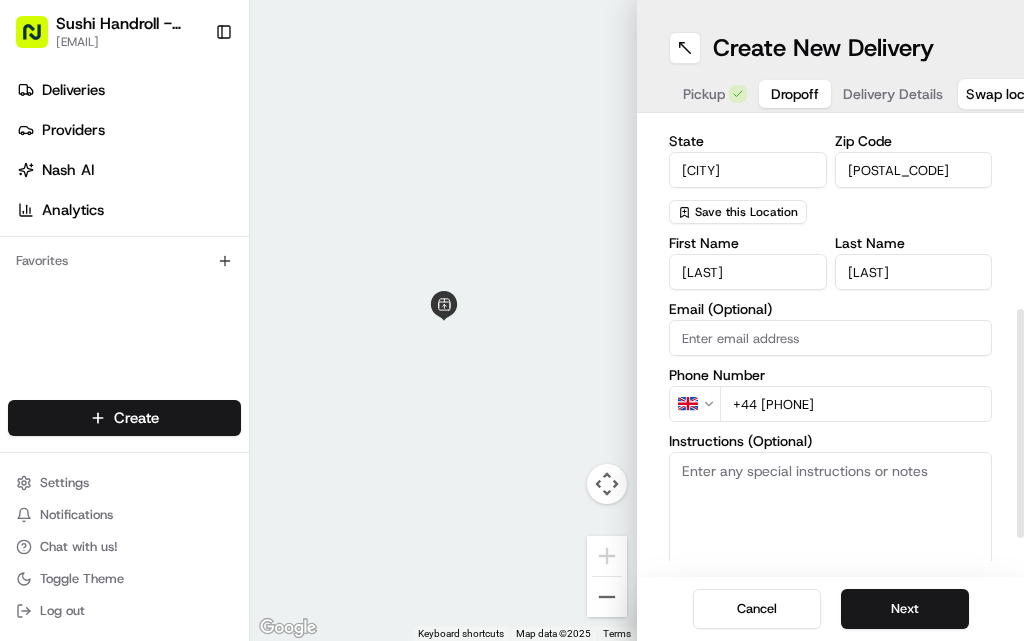 click on "Company Name Address Line 1 Address Line 2 (Optional) City Country State [CITY] Zip Code [POSTAL_CODE] Save this Location First Name [FIRST] Last Name [LAST] Email (Optional) Phone Number GB +44 [PHONE] Instructions (Optional) Advanced" at bounding box center (830, 219) 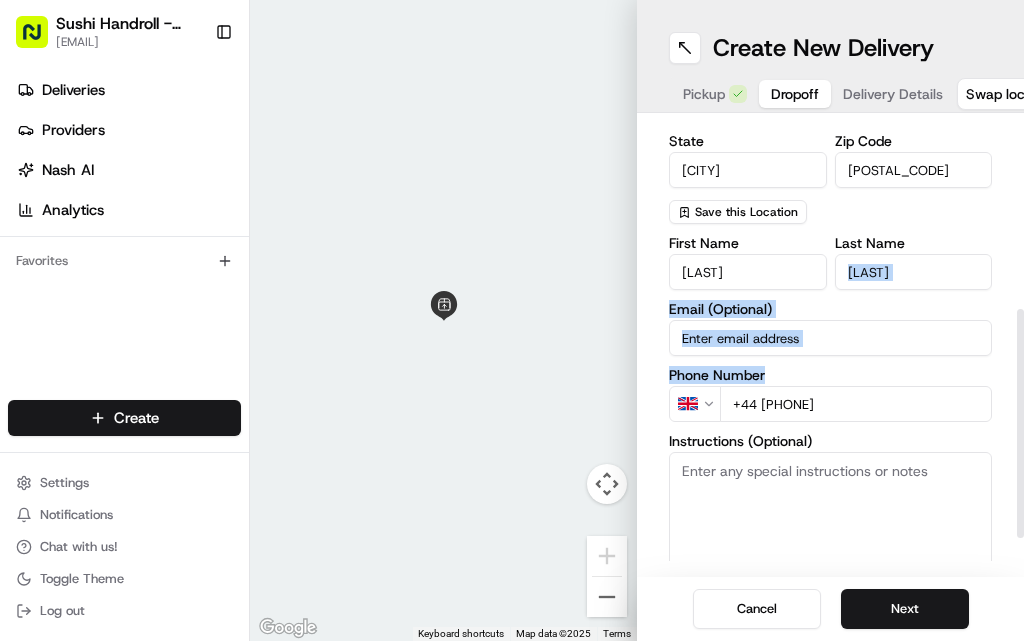 drag, startPoint x: 962, startPoint y: 328, endPoint x: 954, endPoint y: 429, distance: 101.31634 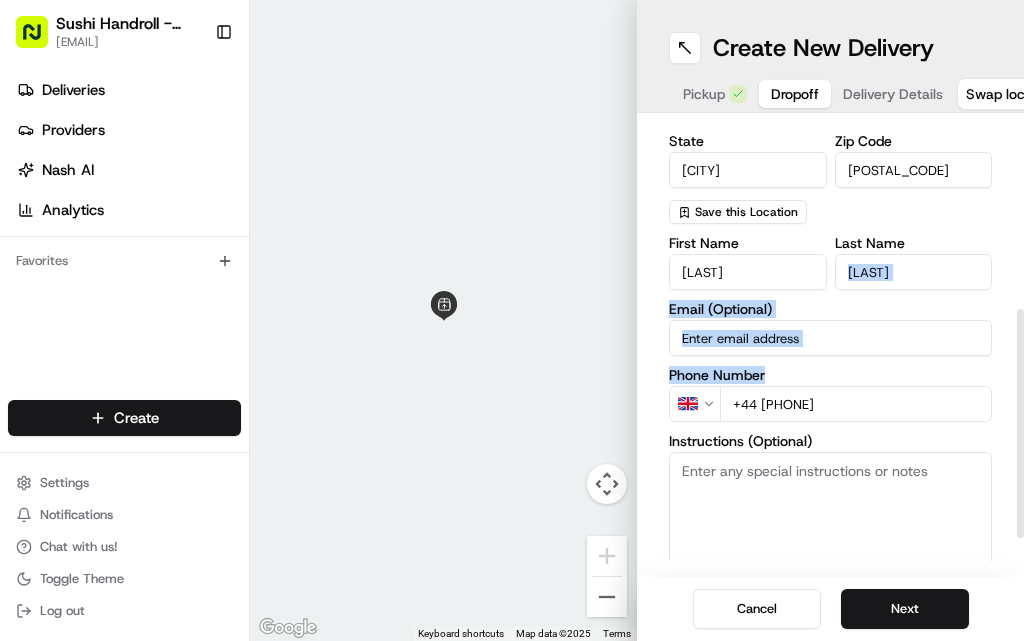 click on "First Name [FIRST] Last Name [LAST] Email (Optional) Phone Number GB +44 [PHONE] Instructions (Optional) Advanced" at bounding box center (830, 435) 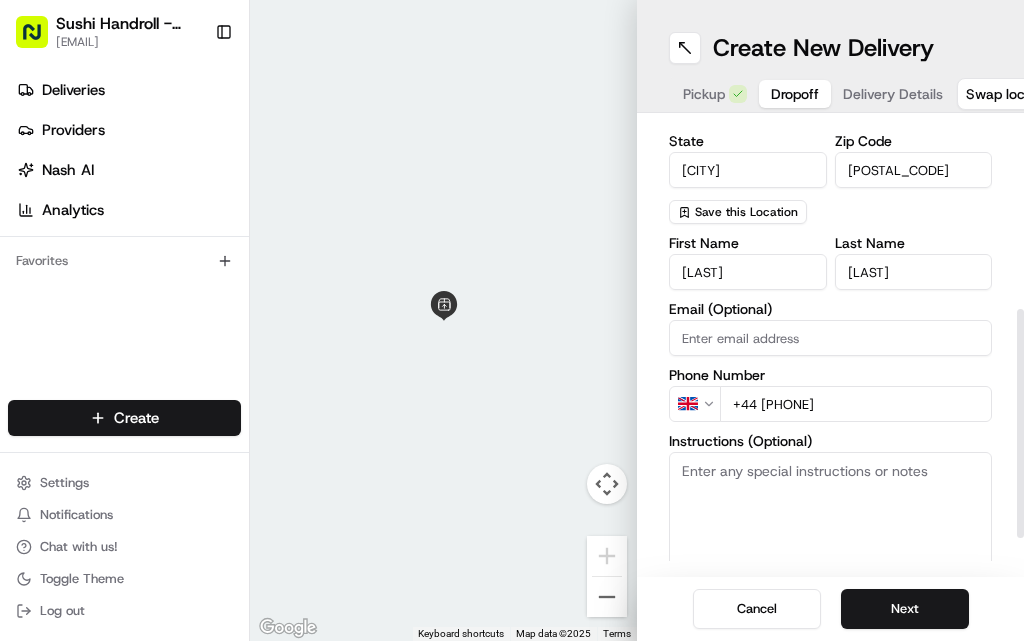 click on "Cancel Next" at bounding box center (830, 609) 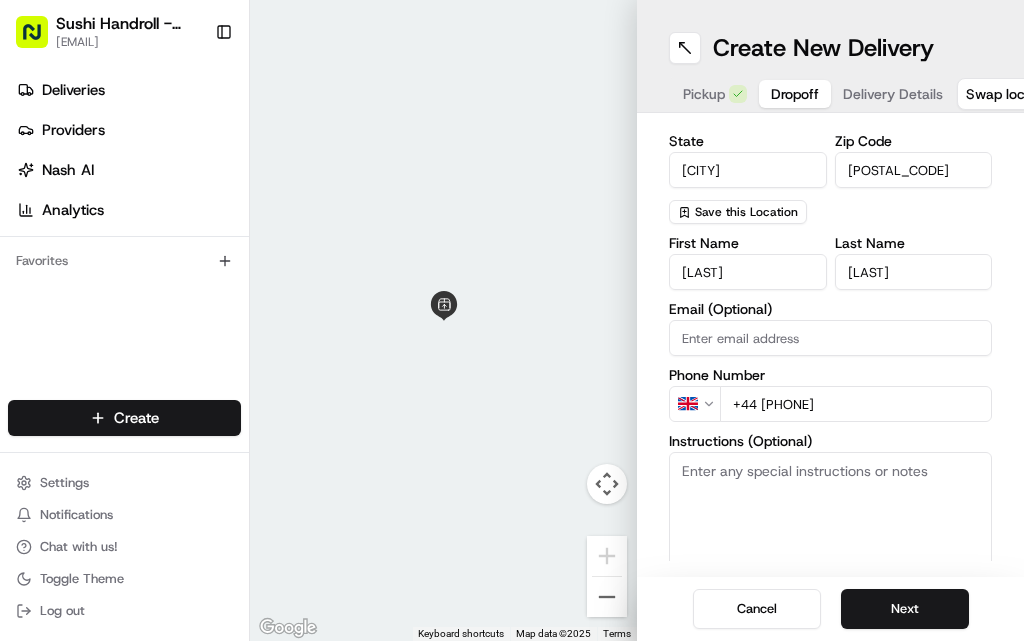 click on "Create New Delivery Pickup Dropoff Delivery Details Swap locations" at bounding box center [830, 56] 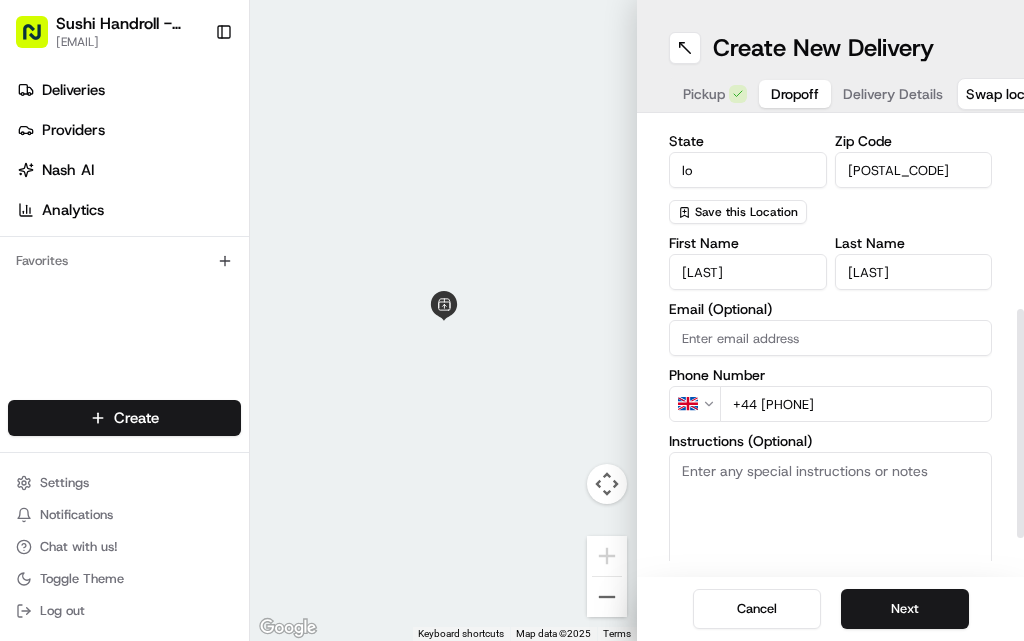type on "l" 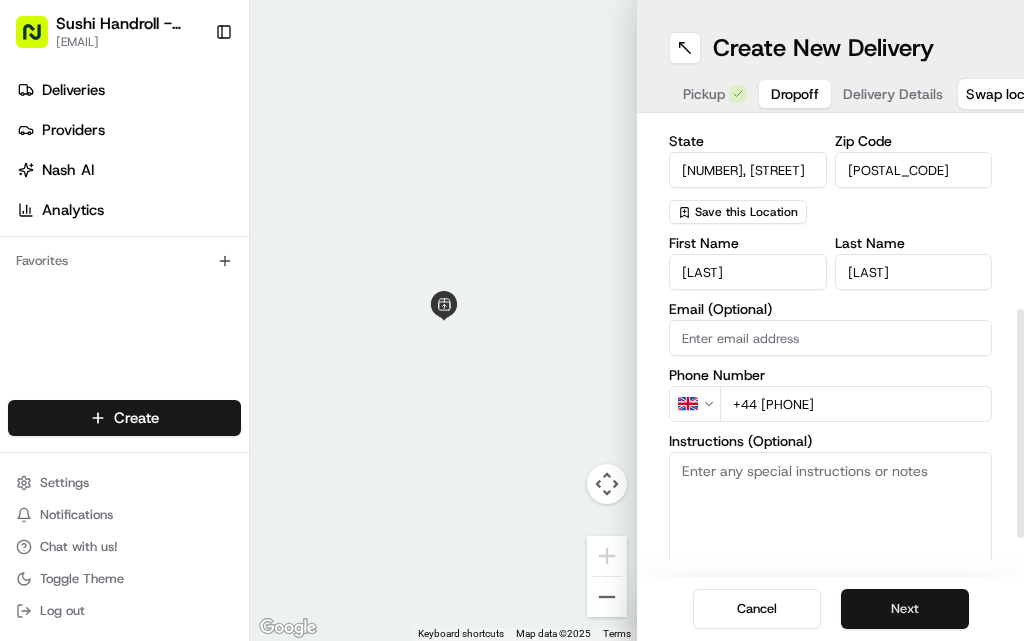type on "[NUMBER], [STREET]" 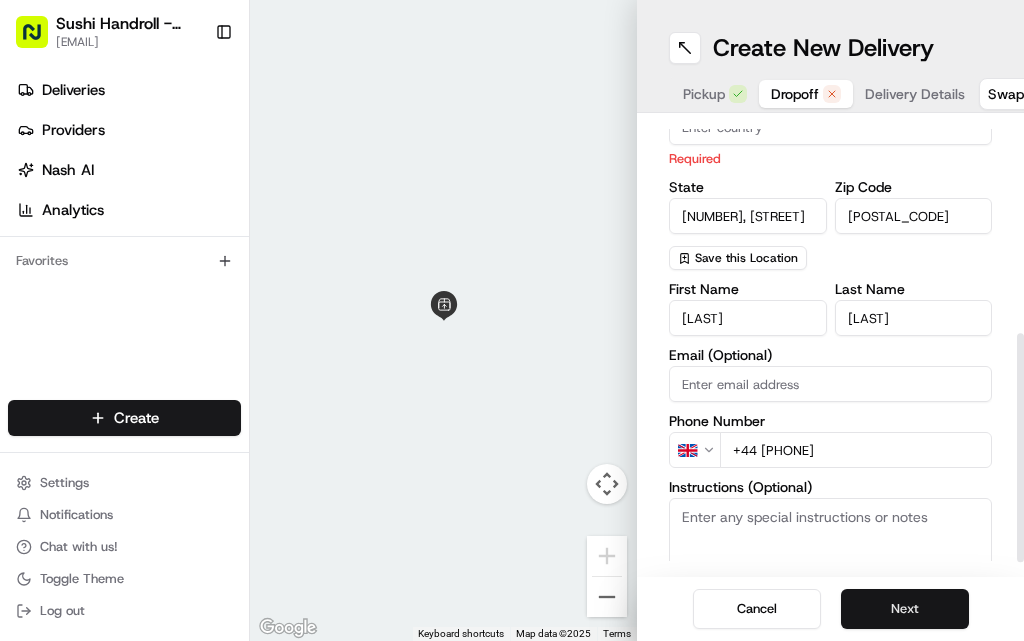 scroll, scrollTop: 415, scrollLeft: 0, axis: vertical 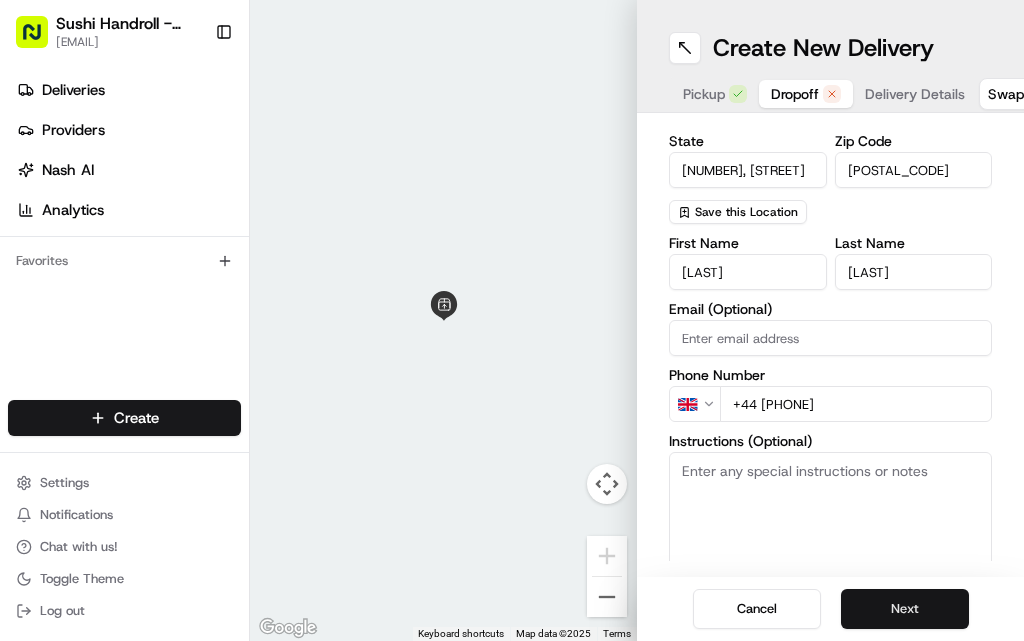 click on "Next" at bounding box center [905, 609] 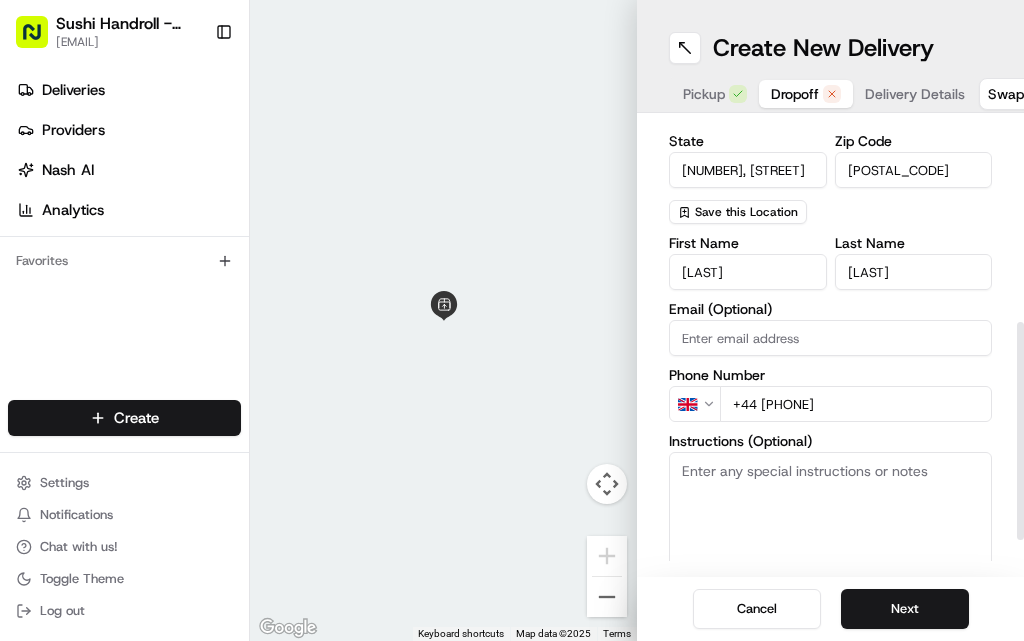 drag, startPoint x: 924, startPoint y: 426, endPoint x: 938, endPoint y: 343, distance: 84.17244 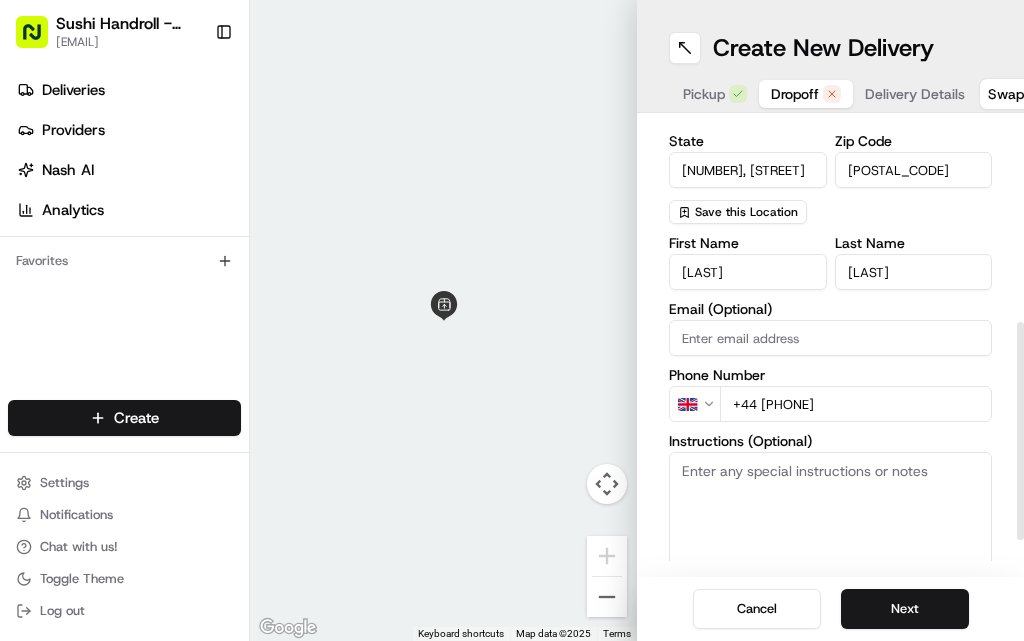 click on "First Name [FIRST] Last Name [LAST] Email (Optional) Phone Number GB +44 [PHONE] Instructions (Optional) Advanced" at bounding box center (830, 435) 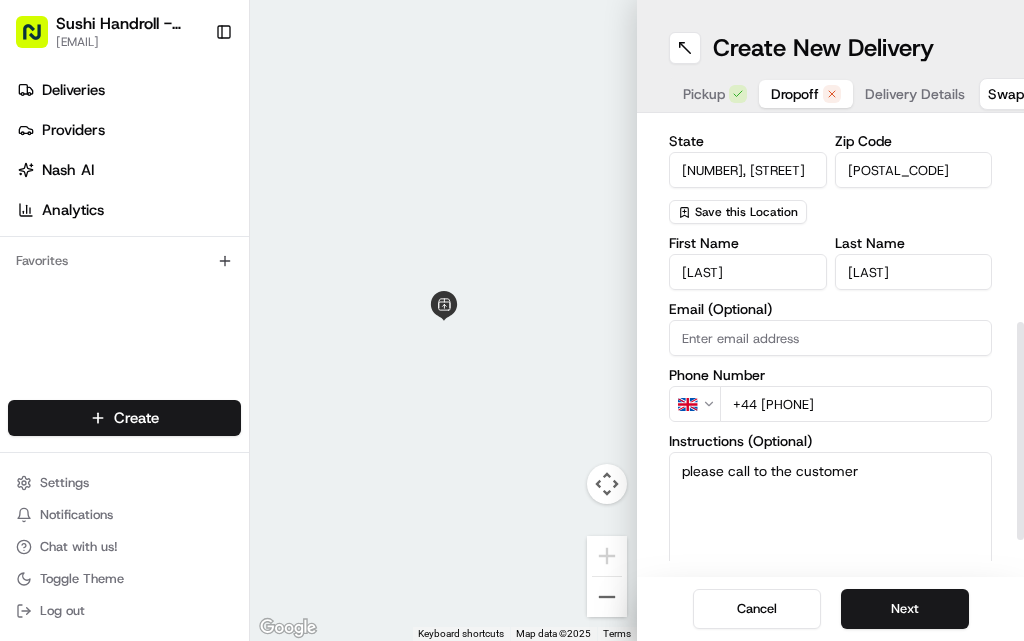 type on "please call to the customer" 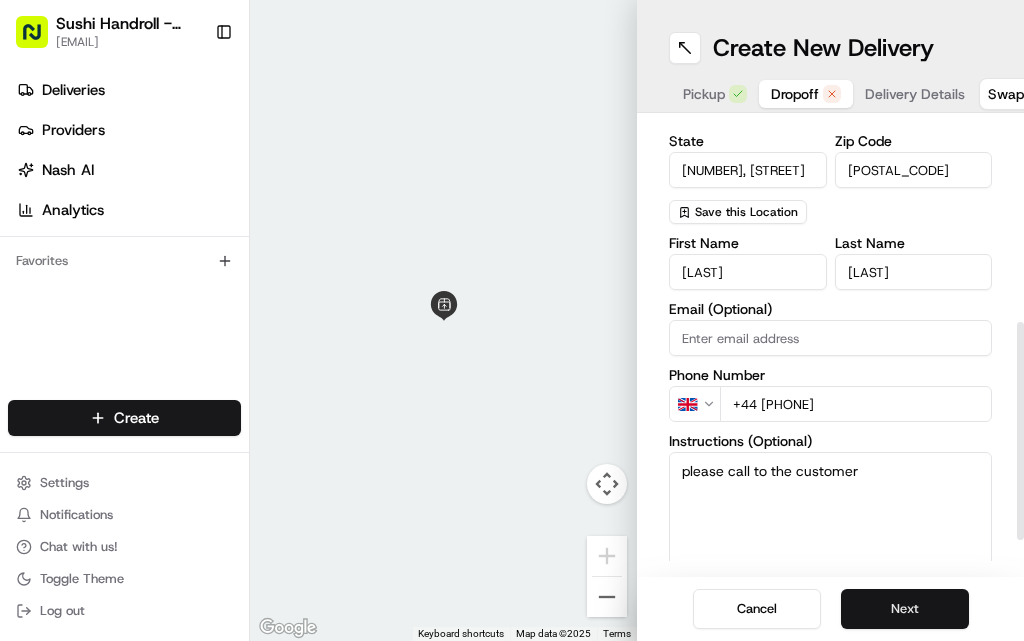 click on "Next" at bounding box center (905, 609) 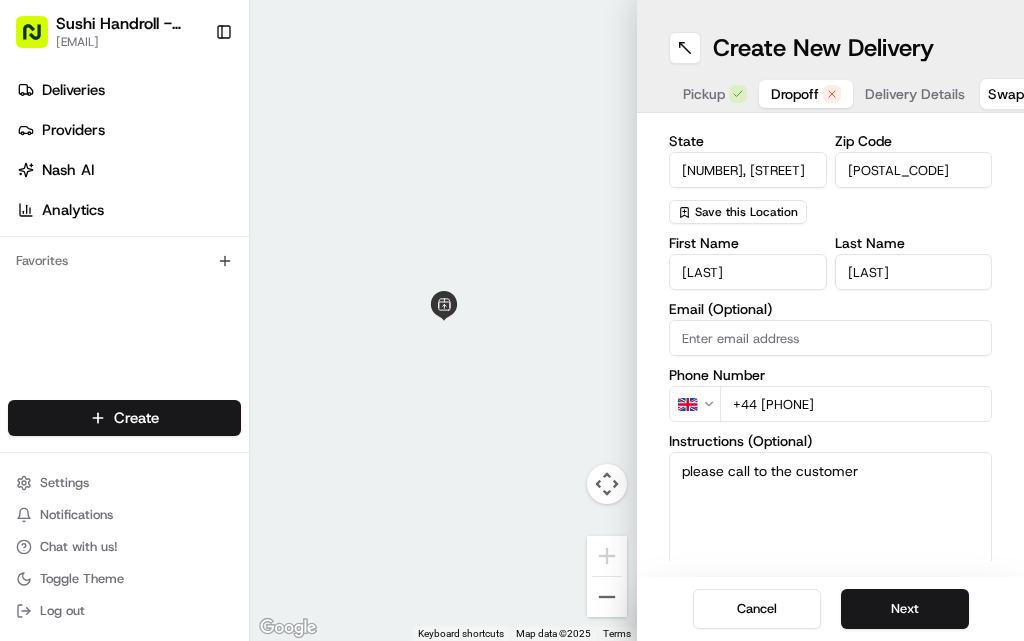 click on "[NUMBER], [STREET]" at bounding box center [748, 170] 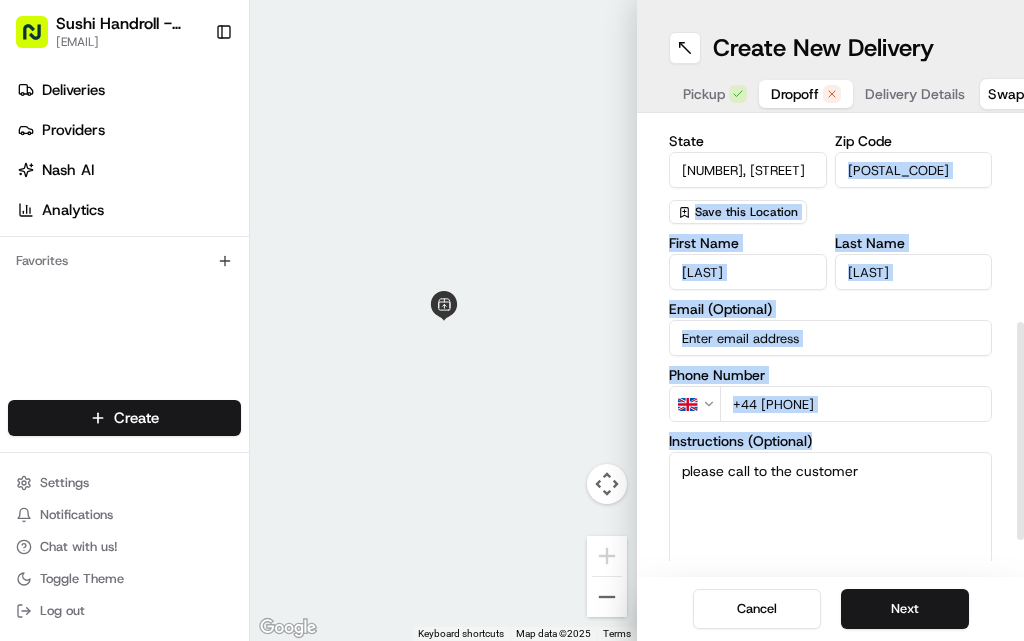drag, startPoint x: 881, startPoint y: 351, endPoint x: 917, endPoint y: 193, distance: 162.04938 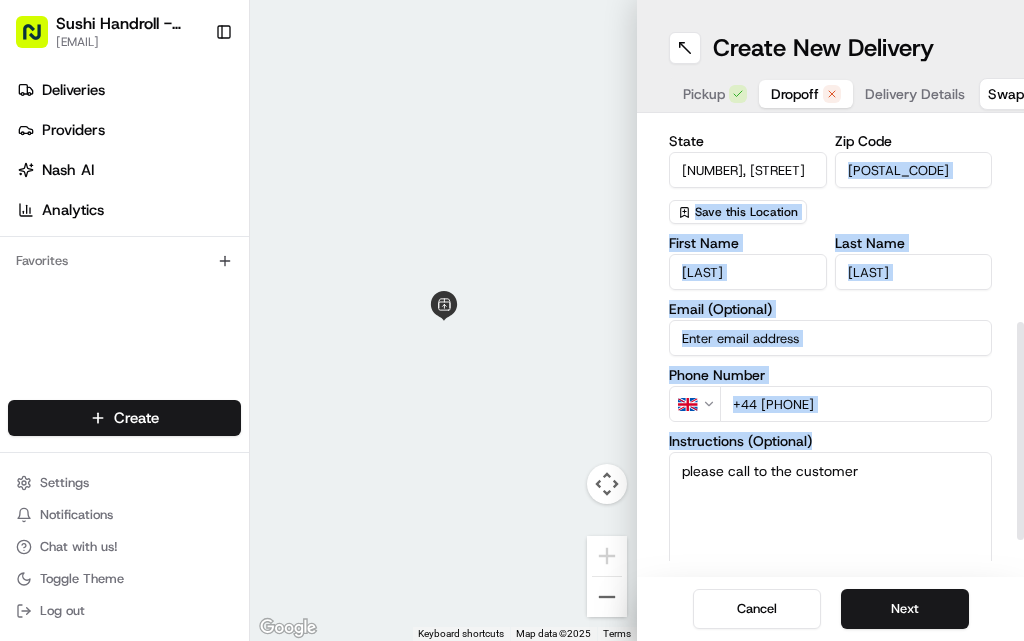 click on "Company Name Address Line 1 Required Address Line 2 (Optional) [CITY] [COUNTRY] Required [STATE] [NUMBER], [STREET] Zip Code [POSTAL_CODE] Save this Location First Name [FIRST] Last Name [LAST] Email (Optional) Phone Number GB +44 [PHONE] Instructions (Optional) please call to the customer Advanced" at bounding box center [830, 196] 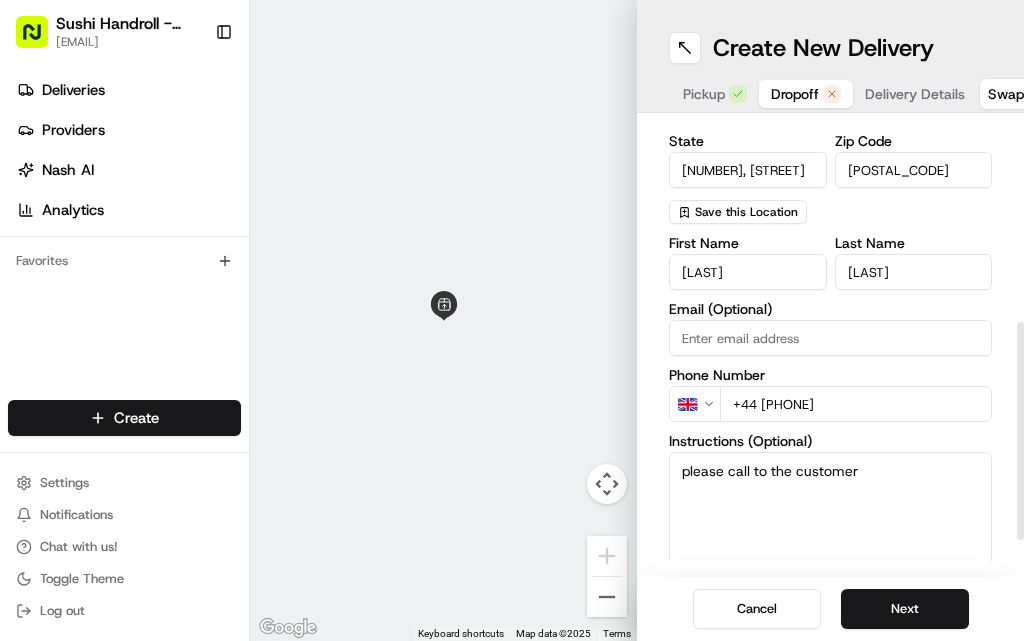click on "please call to the customer" at bounding box center [830, 527] 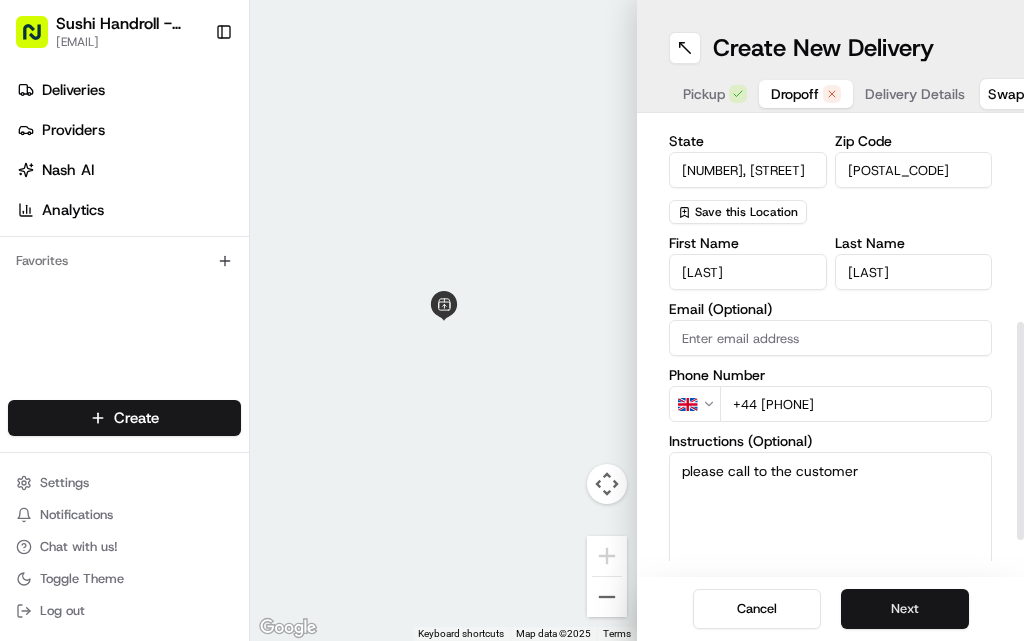 click on "Next" at bounding box center [905, 609] 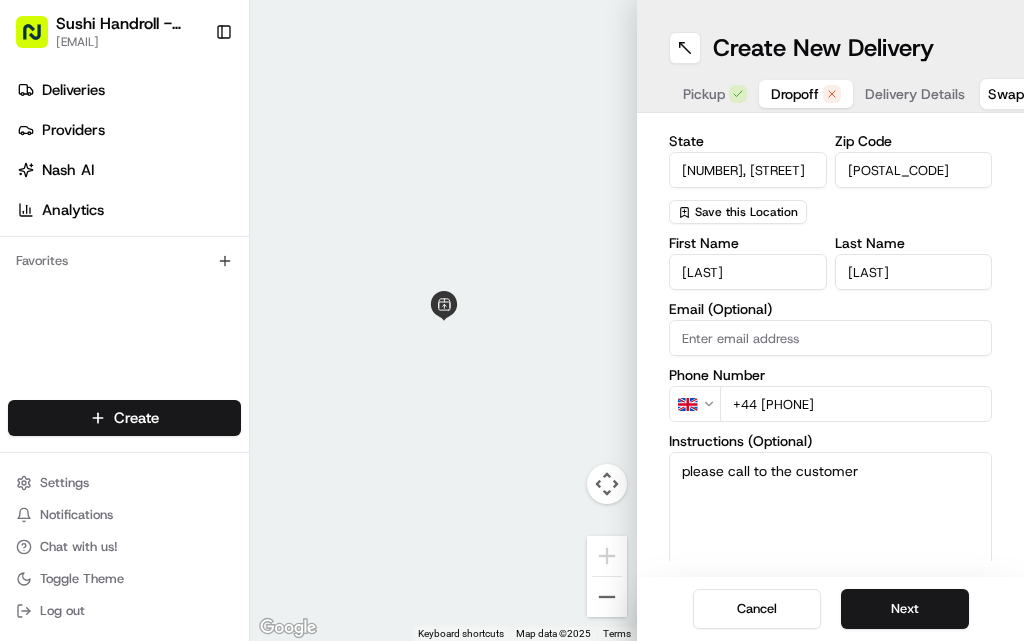 click on "Cancel Next" at bounding box center [830, 609] 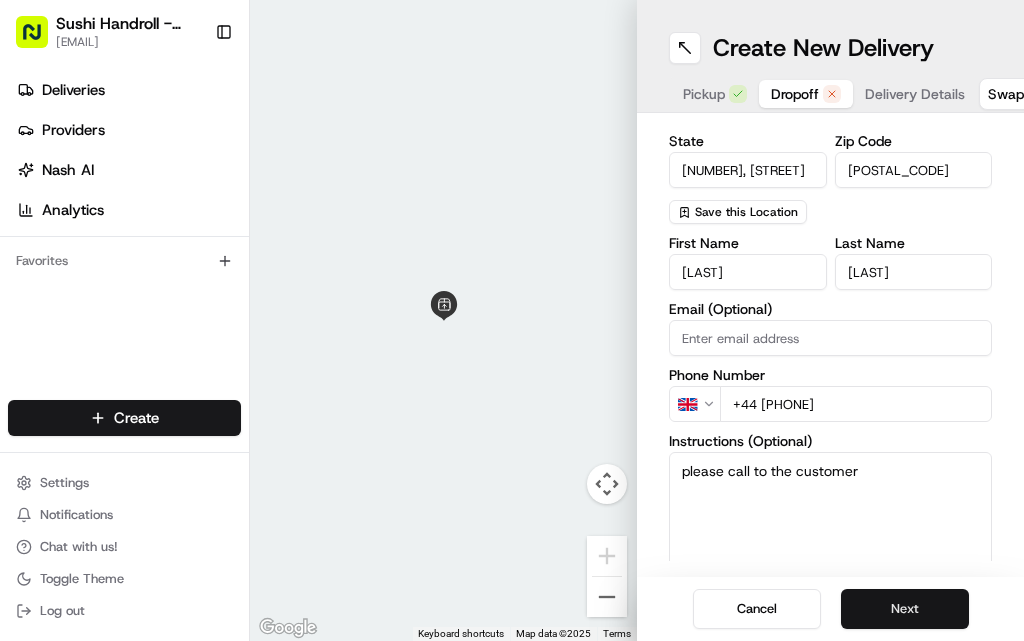 click on "Next" at bounding box center (905, 609) 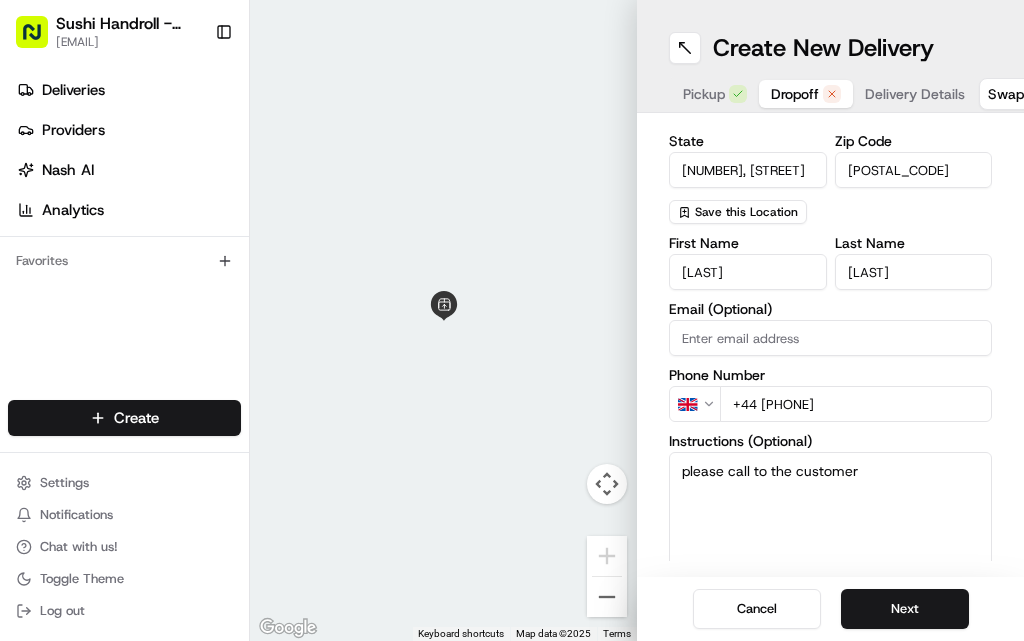 click on "[NUMBER], [STREET]" at bounding box center (748, 170) 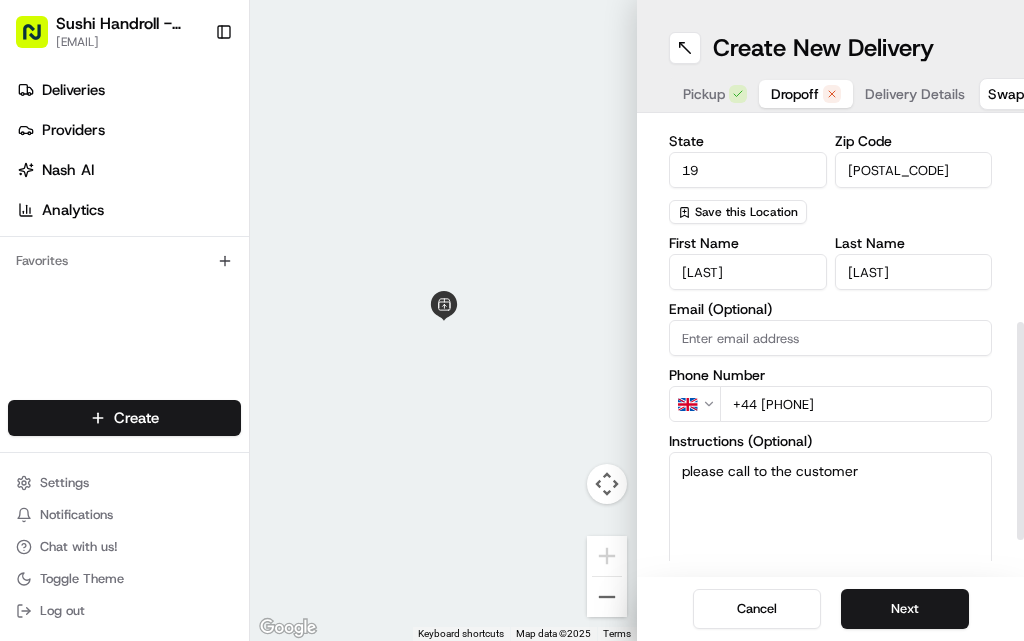 type on "1" 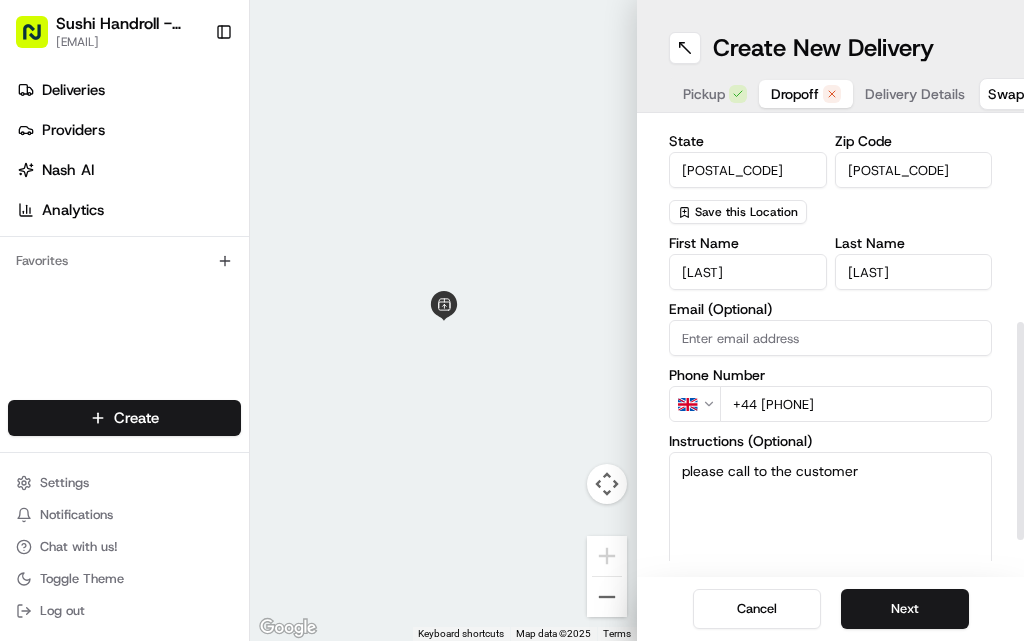 click on "Cancel Next" at bounding box center [830, 609] 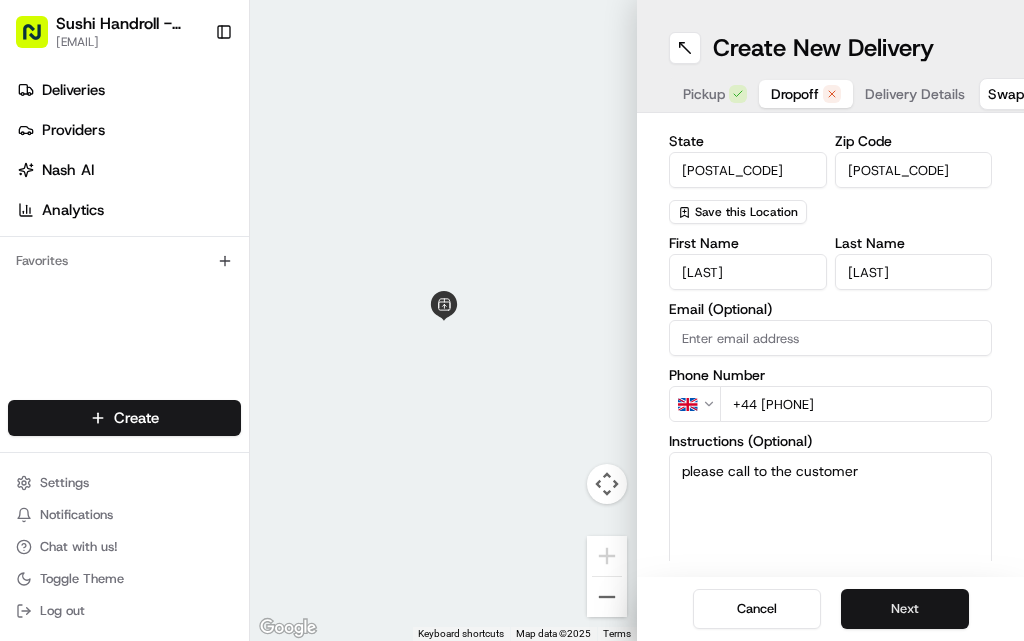 click on "Next" at bounding box center [905, 609] 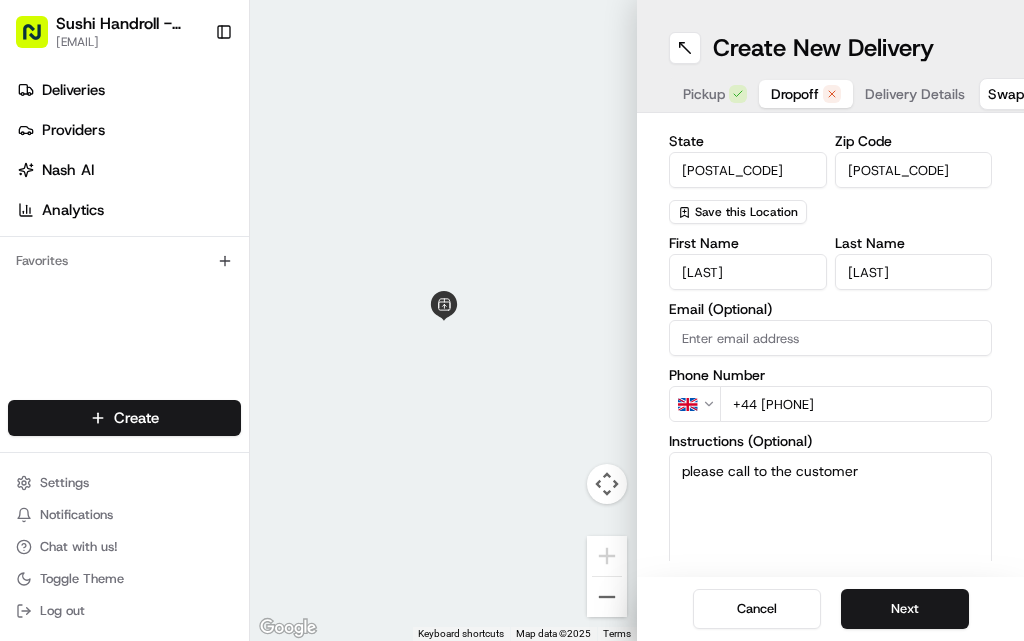 click on "[POSTAL_CODE]" at bounding box center [914, 170] 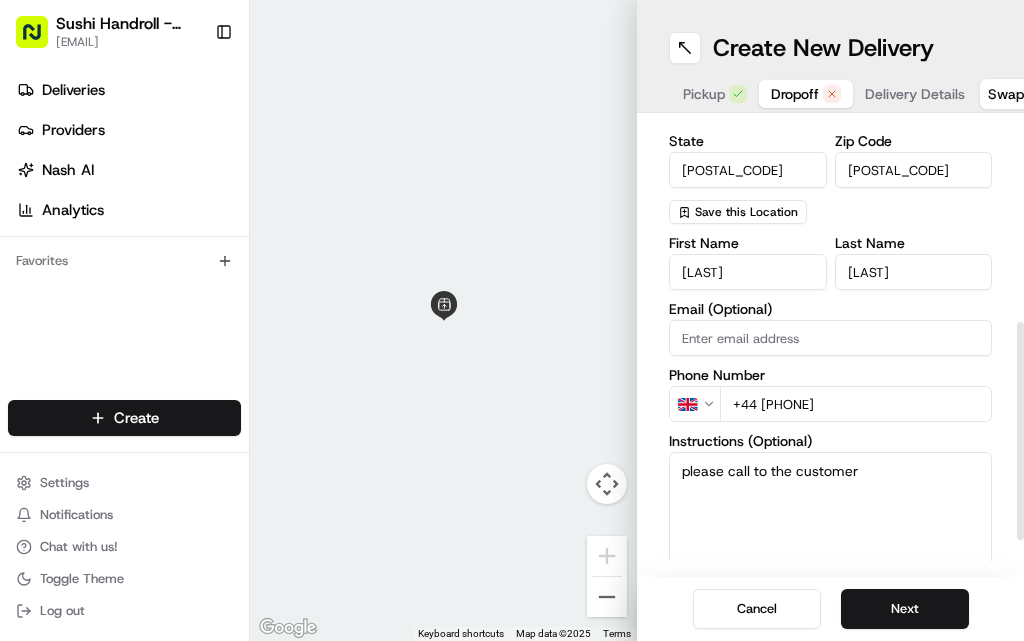 click on "[POSTAL_CODE]" at bounding box center [748, 170] 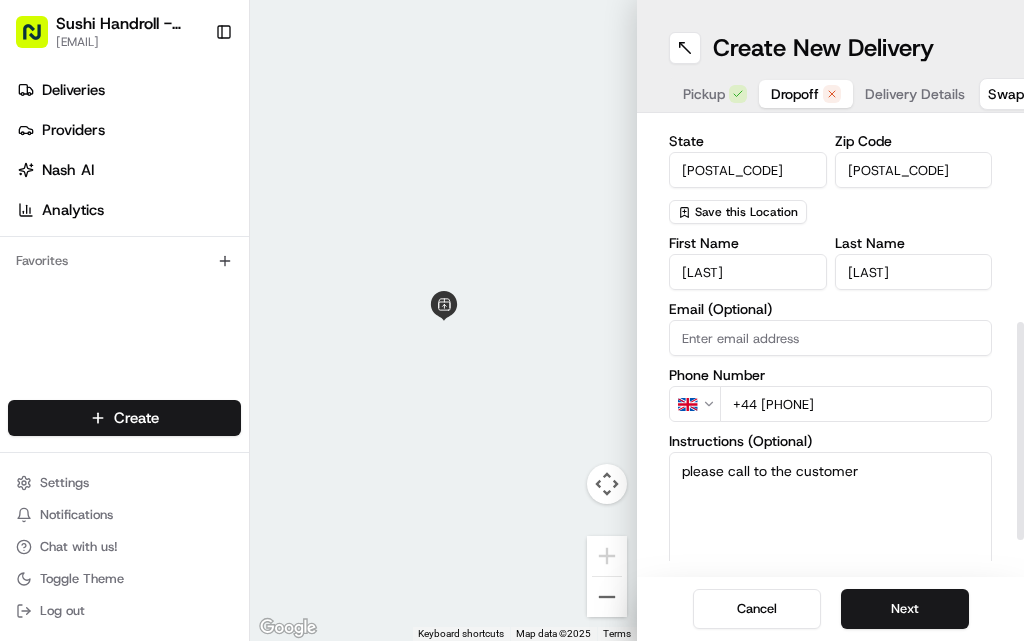 type on "e" 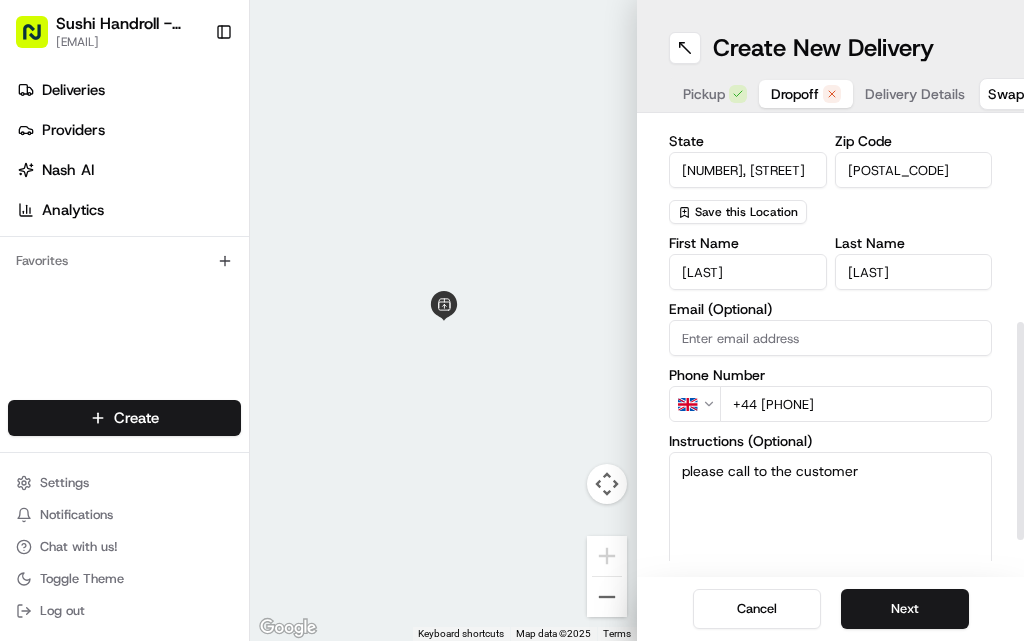 type on "[NUMBER], [STREET]" 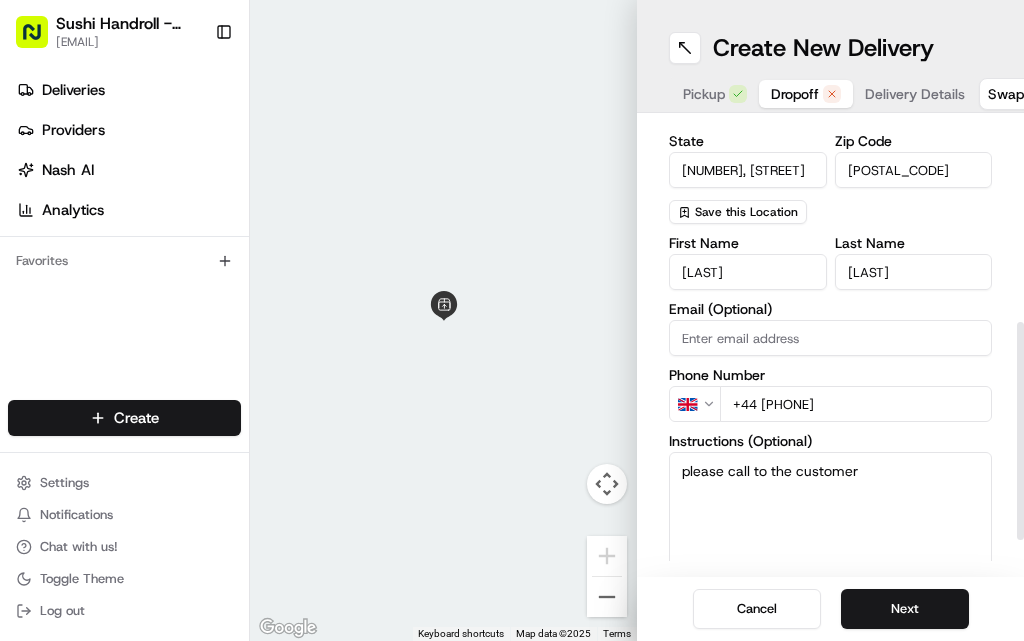 click on "Delivery Details" at bounding box center [915, 94] 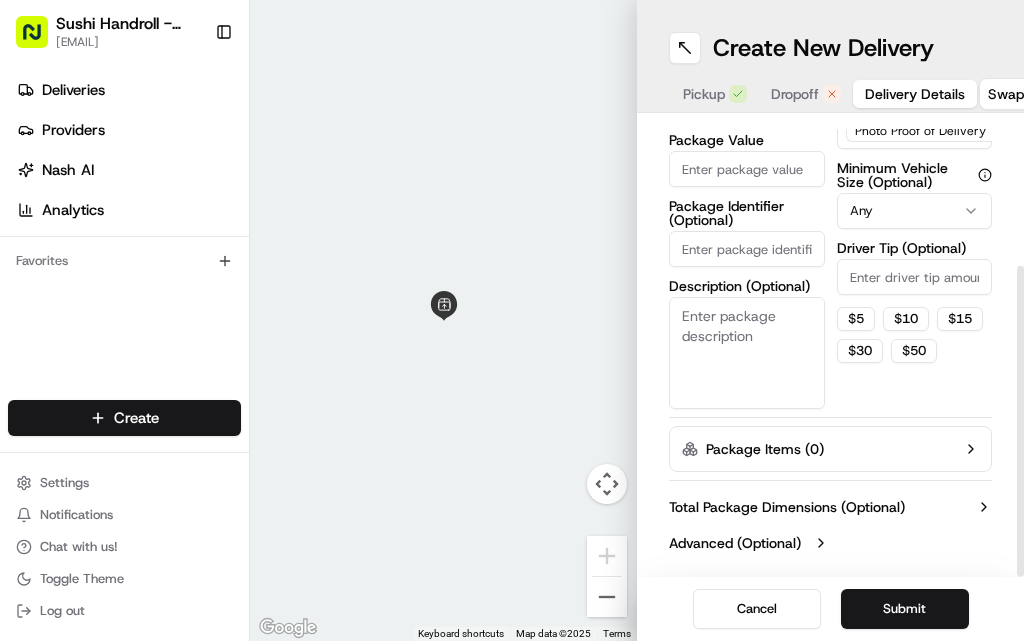 scroll, scrollTop: 212, scrollLeft: 0, axis: vertical 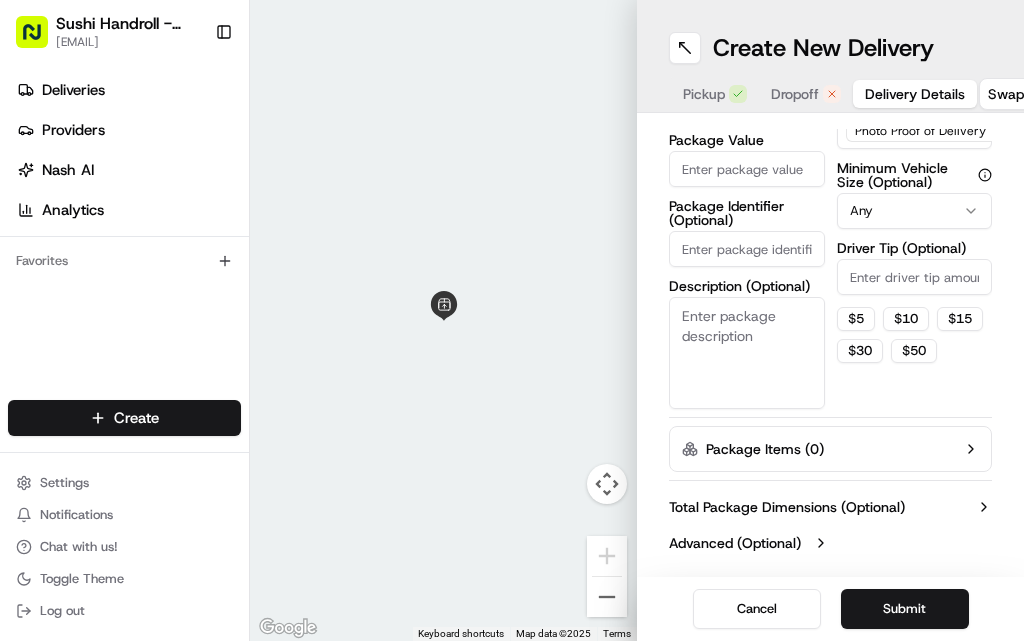 click on "Description (Optional)" at bounding box center (747, 353) 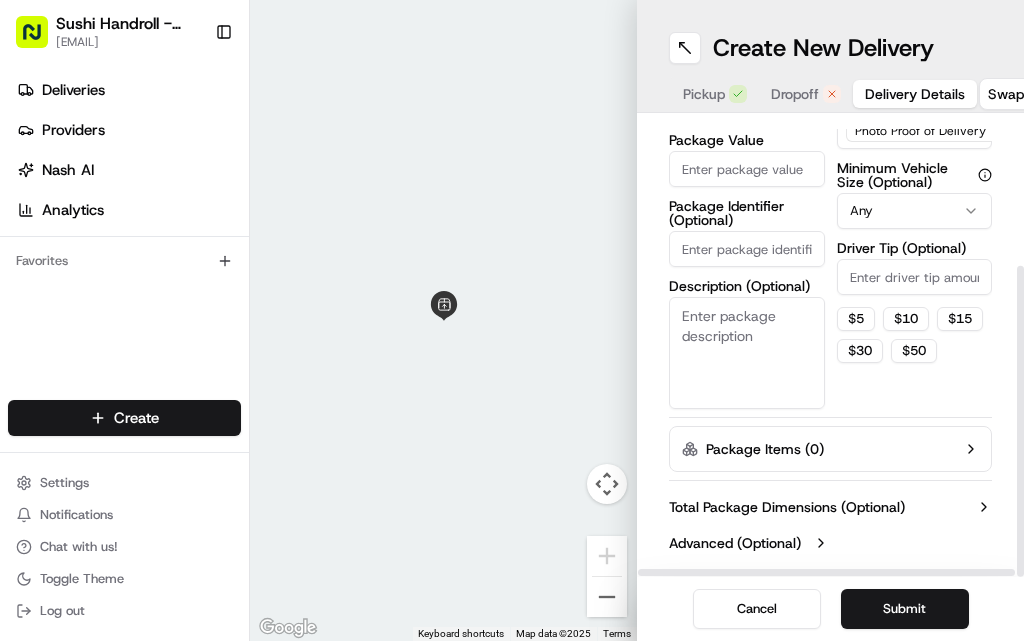 type on "&" 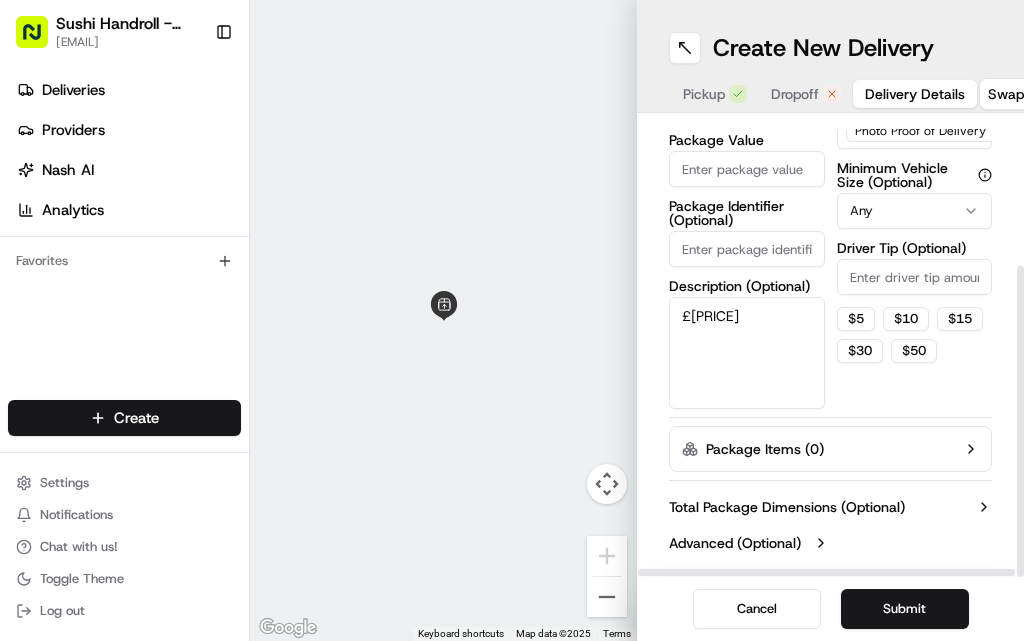 type on "£[PRICE]" 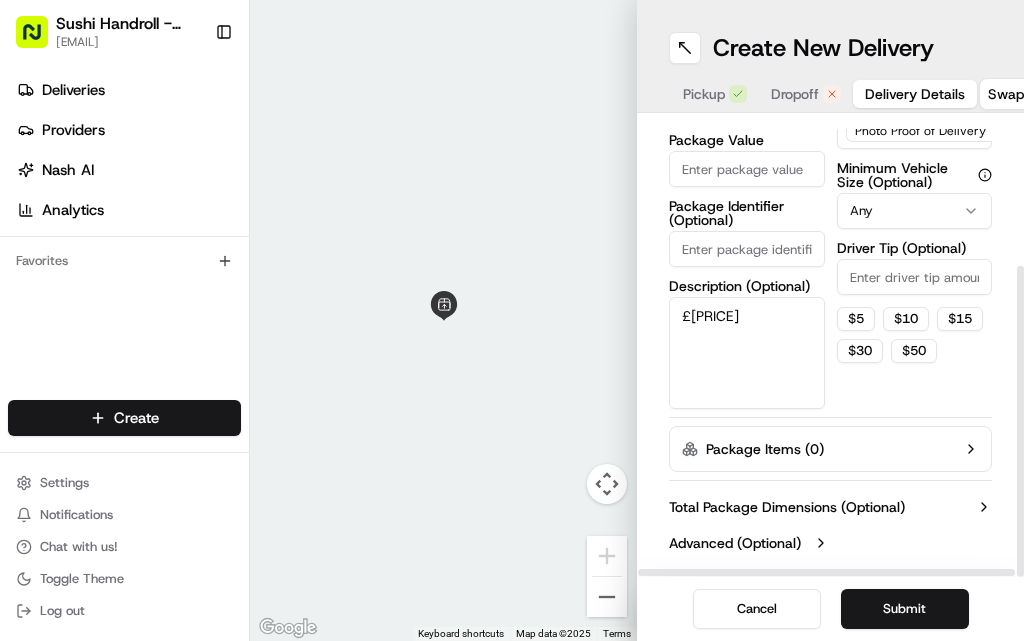 click on "Package Value" at bounding box center (747, 169) 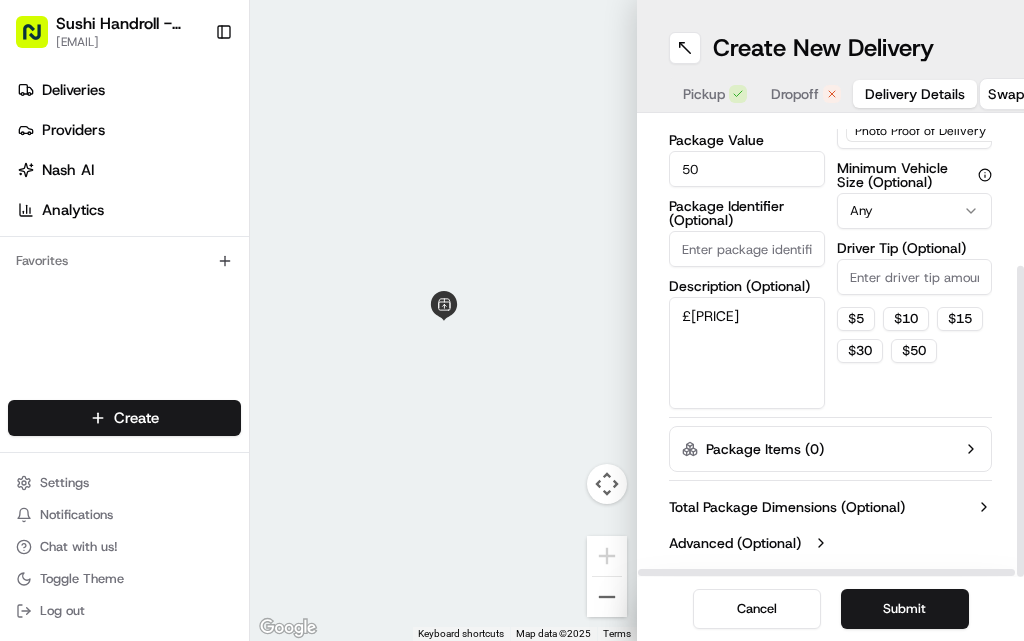 type on "50" 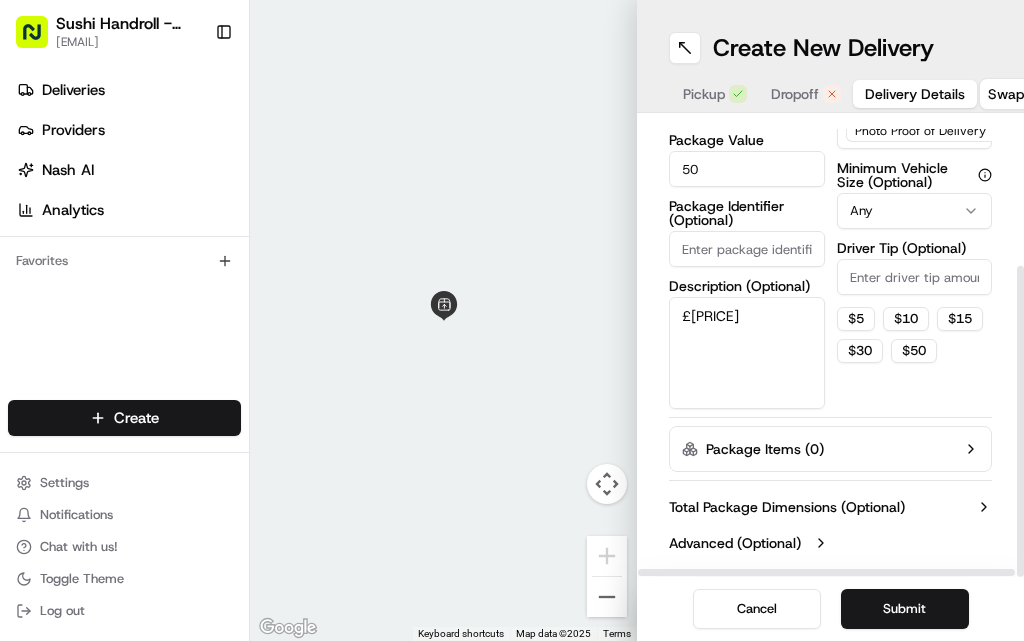 click on "Delivery Details now scheduled Items Count (Optional) Currency USD Package Value [PRICE] Package Identifier (Optional) Description (Optional) £[PRICE] Dispatch Strategy Select Strategy Package Requirements (Optional) Photo Proof of Delivery Minimum Vehicle Size (Optional) Any Driver Tip (Optional) $ [PRICE] $ [PRICE] $ [PRICE] $ [PRICE] $ [PRICE] Package Items ( 0 ) Total Package Dimensions (Optional) Advanced (Optional)" at bounding box center (830, 345) 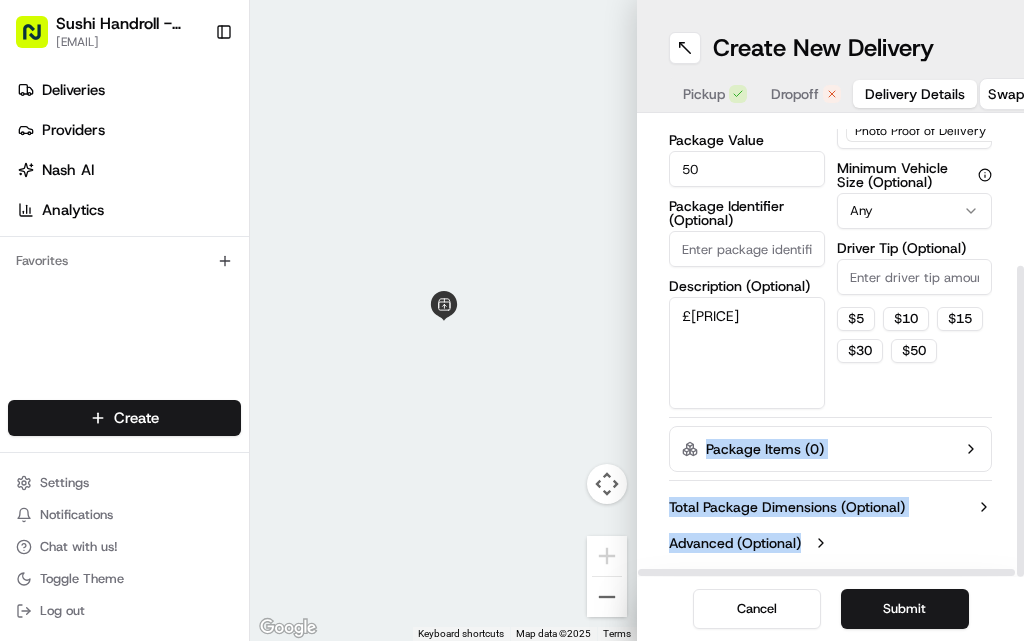 drag, startPoint x: 918, startPoint y: 429, endPoint x: 922, endPoint y: 525, distance: 96.0833 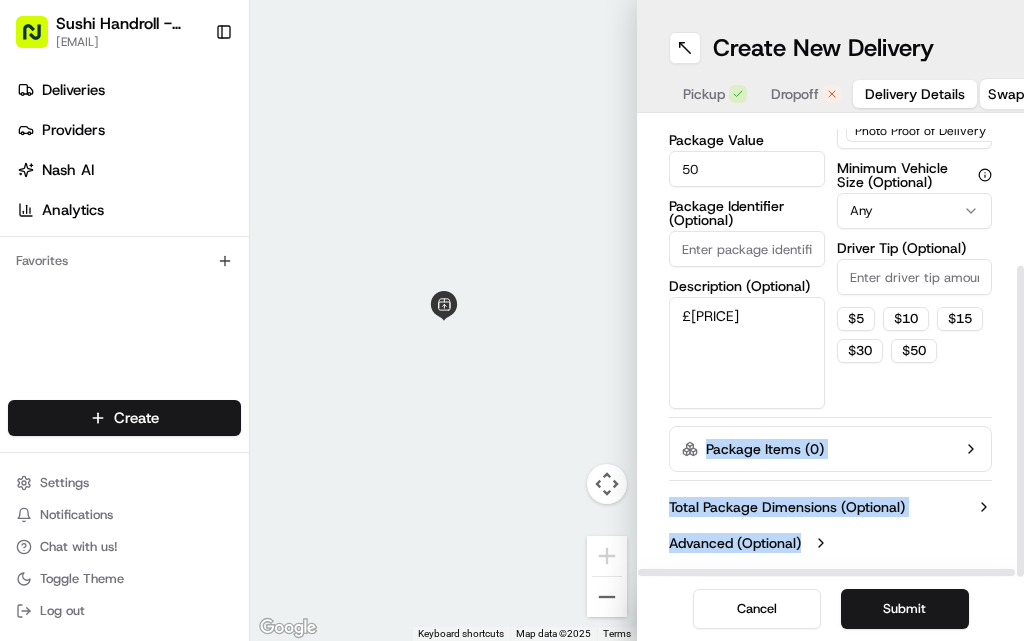 click on "Delivery Details now scheduled Items Count (Optional) Currency USD Package Value [PRICE] Package Identifier (Optional) Description (Optional) £[PRICE] Dispatch Strategy Select Strategy Package Requirements (Optional) Photo Proof of Delivery Minimum Vehicle Size (Optional) Any Driver Tip (Optional) $ [PRICE] $ [PRICE] $ [PRICE] $ [PRICE] $ [PRICE] Package Items ( 0 ) Total Package Dimensions (Optional) Advanced (Optional)" at bounding box center (830, 239) 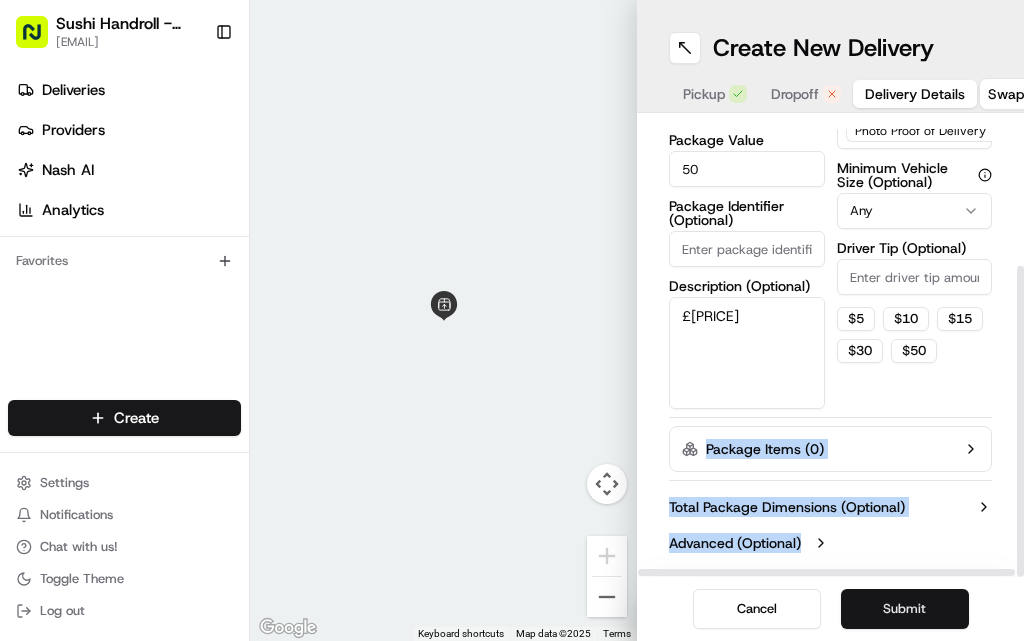 click on "Submit" at bounding box center [905, 609] 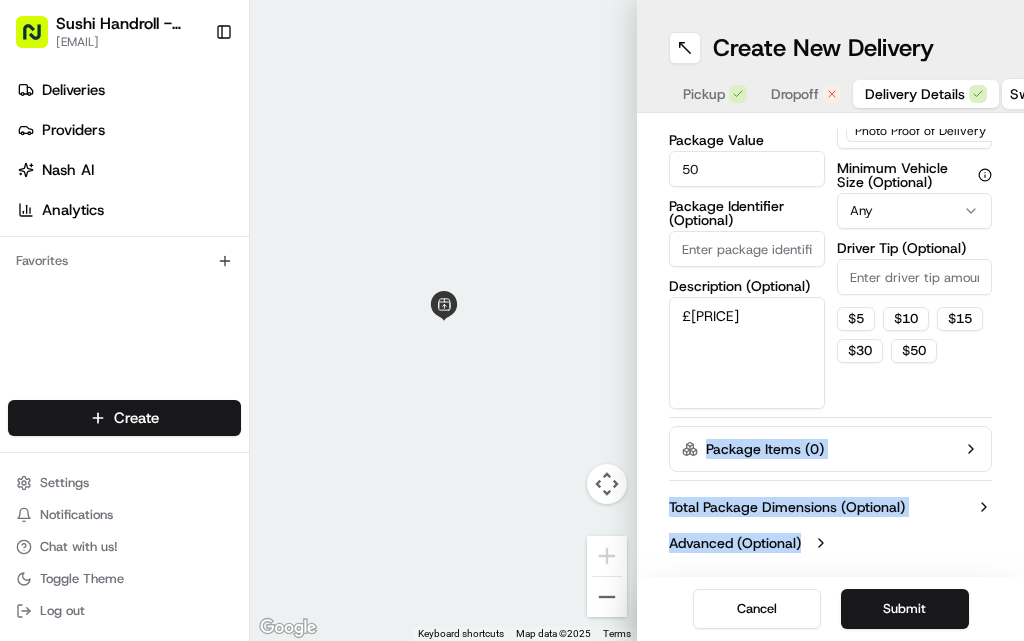 click on "Dropoff" at bounding box center (795, 94) 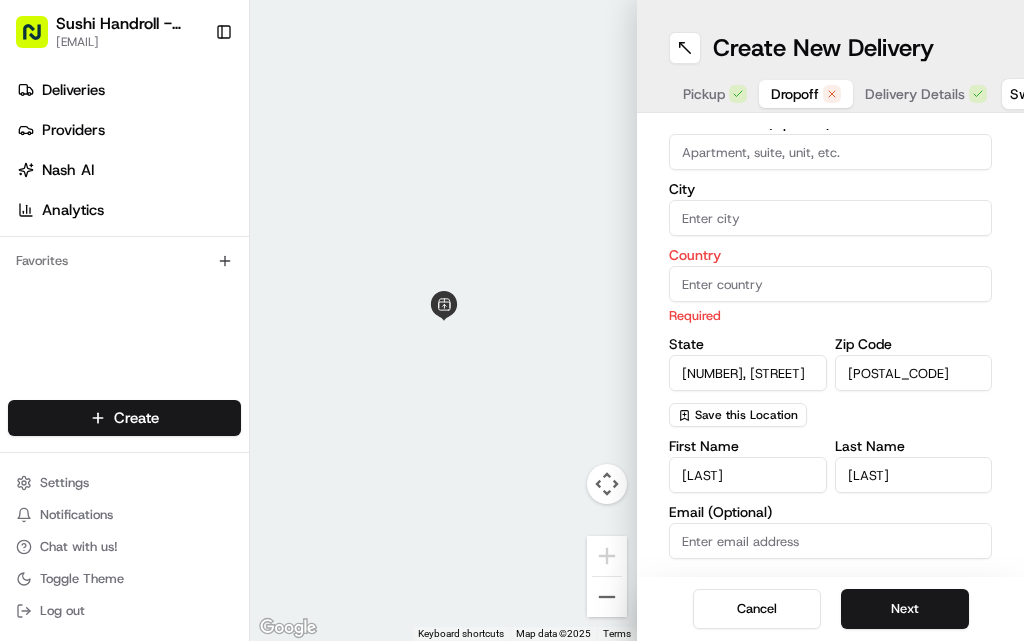 click on "City" at bounding box center (830, 218) 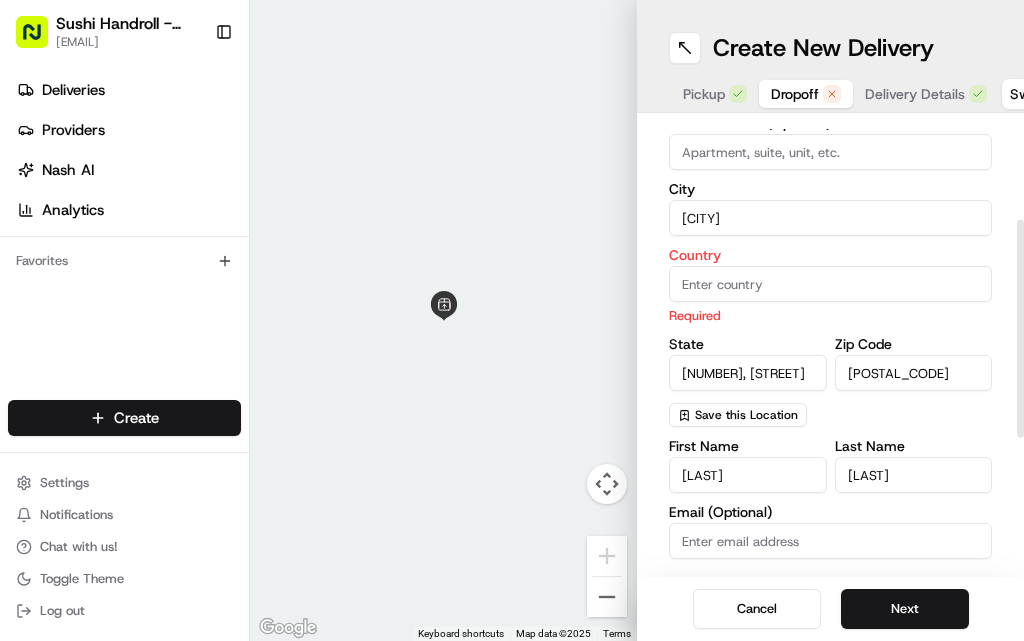 type on "[CITY]" 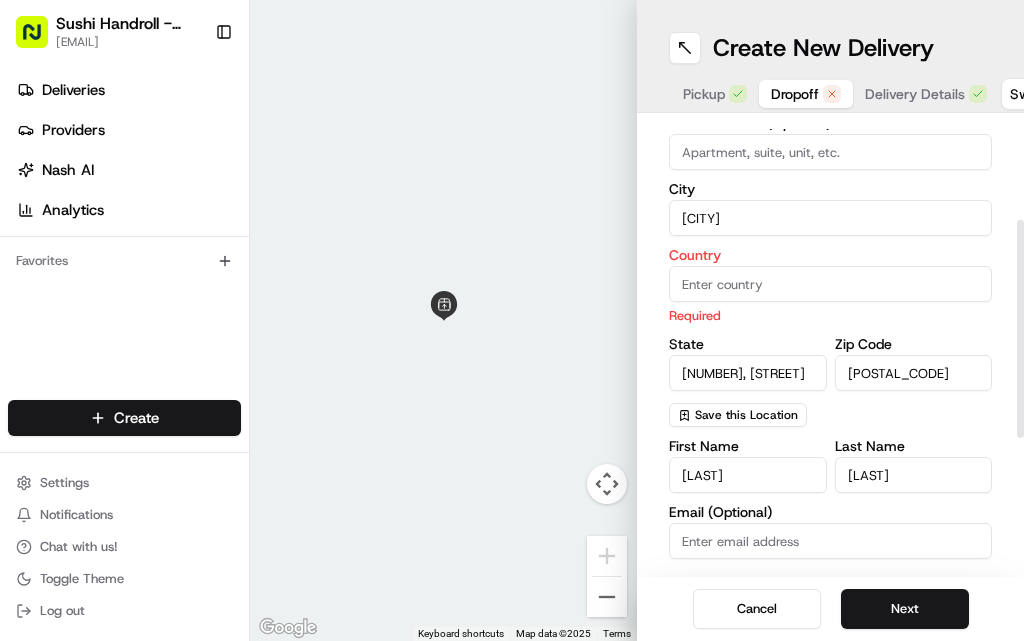 type on "United Kingdom" 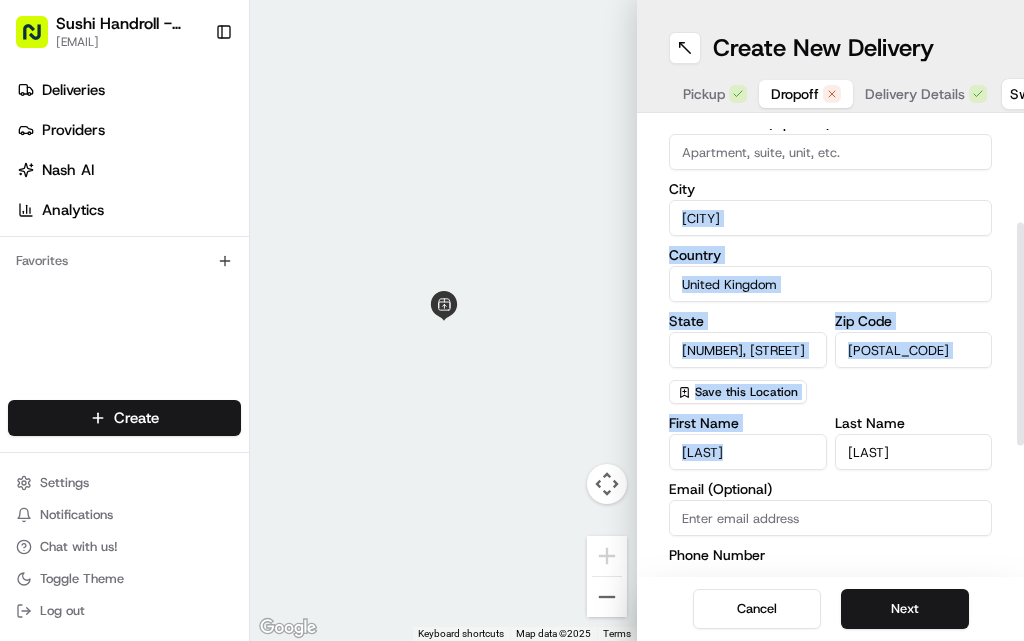 drag, startPoint x: 943, startPoint y: 176, endPoint x: 973, endPoint y: 438, distance: 263.71198 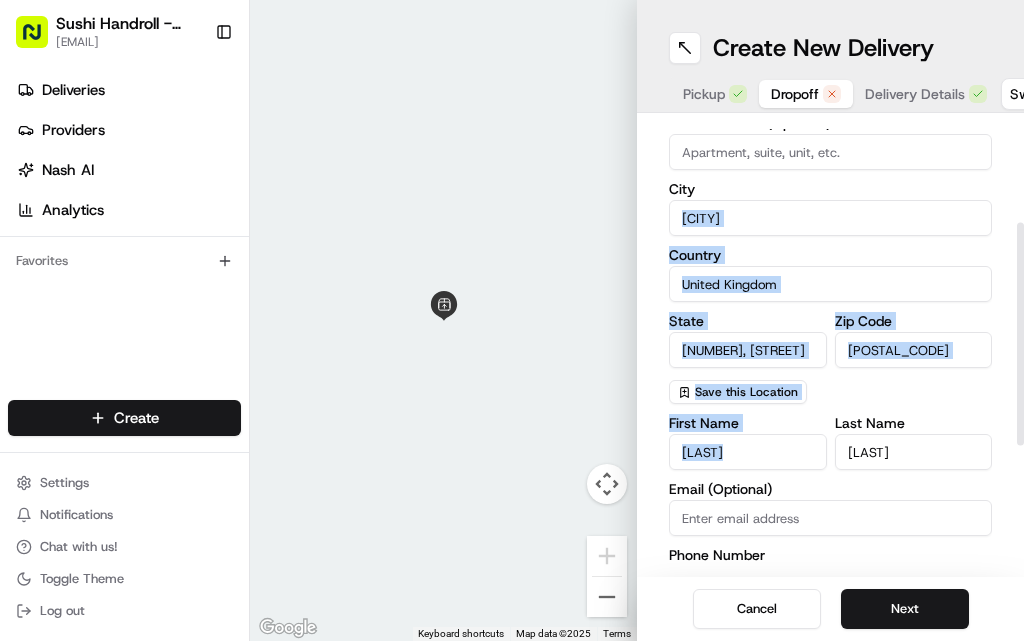 click on "Company Name Address Line 1 Required Address Line 2 (Optional) City [CITY] Country United Kingdom State [NUMBER], [STREET] Zip Code [POSTAL_CODE] Save this Location First Name [FIRST] Last Name [LAST] Email (Optional) Phone Number GB +44 [PHONE] Instructions (Optional) please call to the customer Advanced" at bounding box center (830, 388) 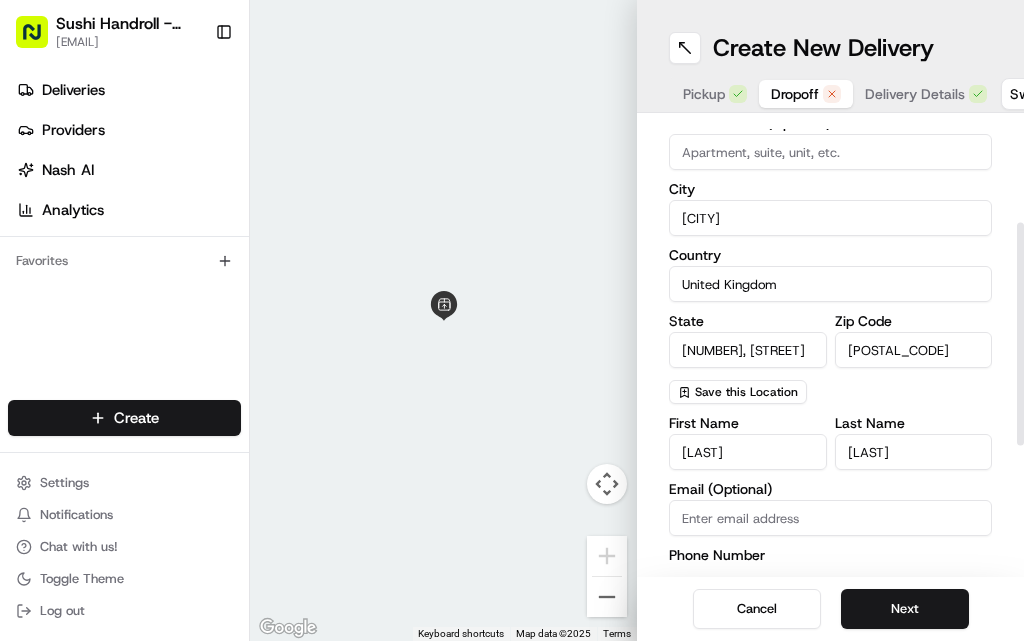click at bounding box center (830, 152) 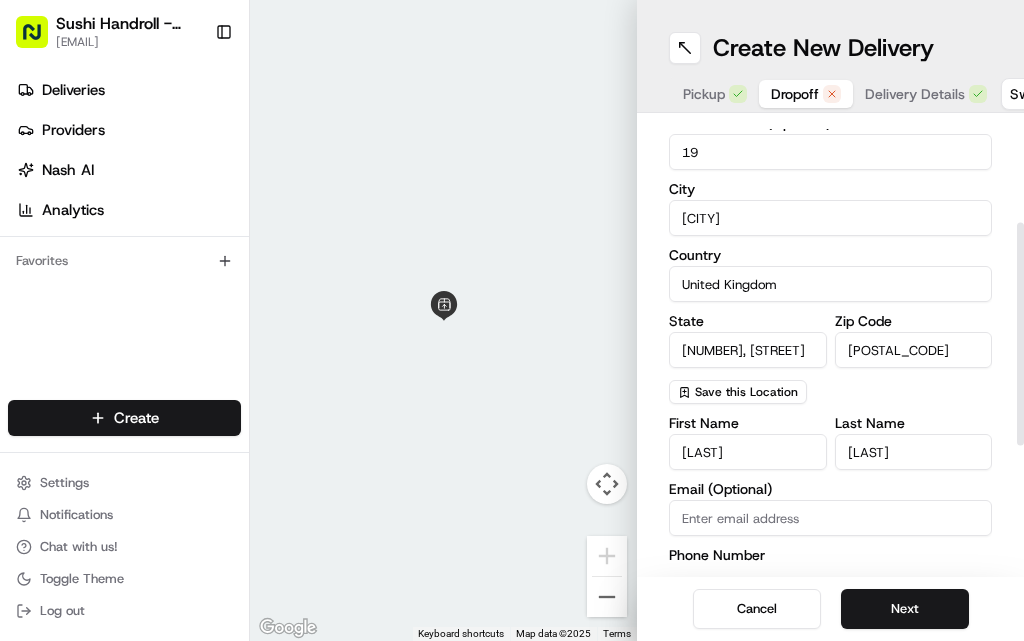 type on "19" 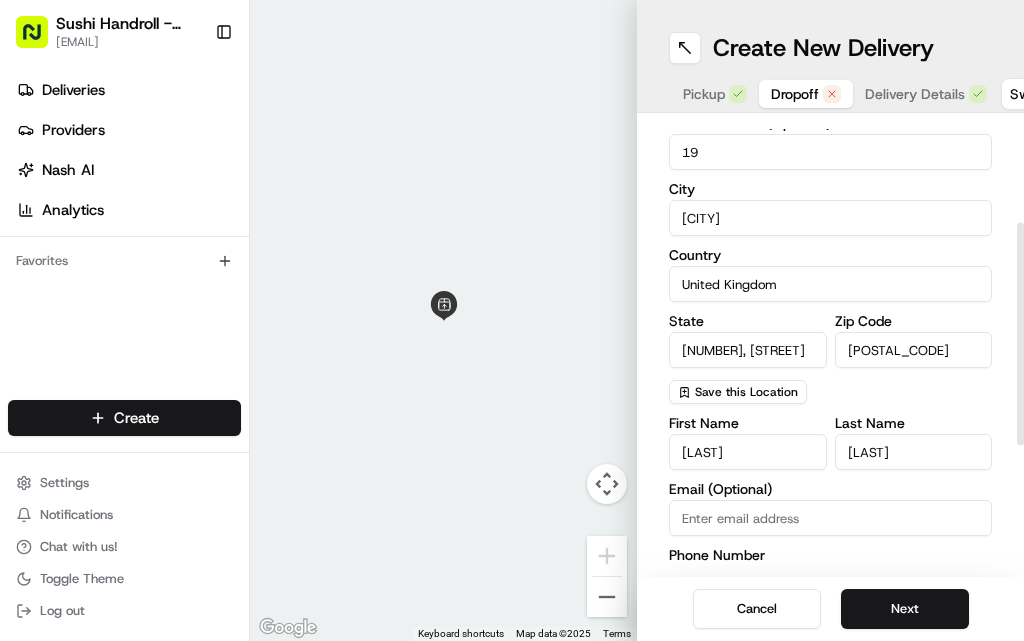 click on "Company Name Address Line 1 Required Address Line 2 (Optional) [NUMBER] City [CITY] Country United Kingdom State [NUMBER], [STREET] Zip Code [POSTAL_CODE] Save this Location First Name [FIRST] Last Name [LAST] Email (Optional) Phone Number GB +44 [PHONE] Instructions (Optional) please call to the customer Advanced" at bounding box center (830, 388) 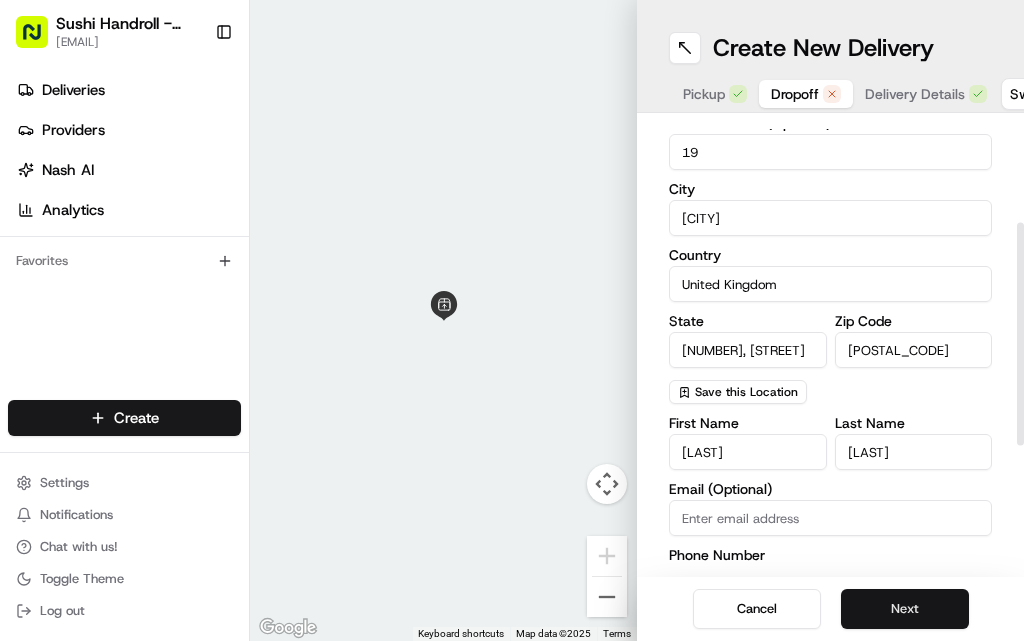 click on "Next" at bounding box center [905, 609] 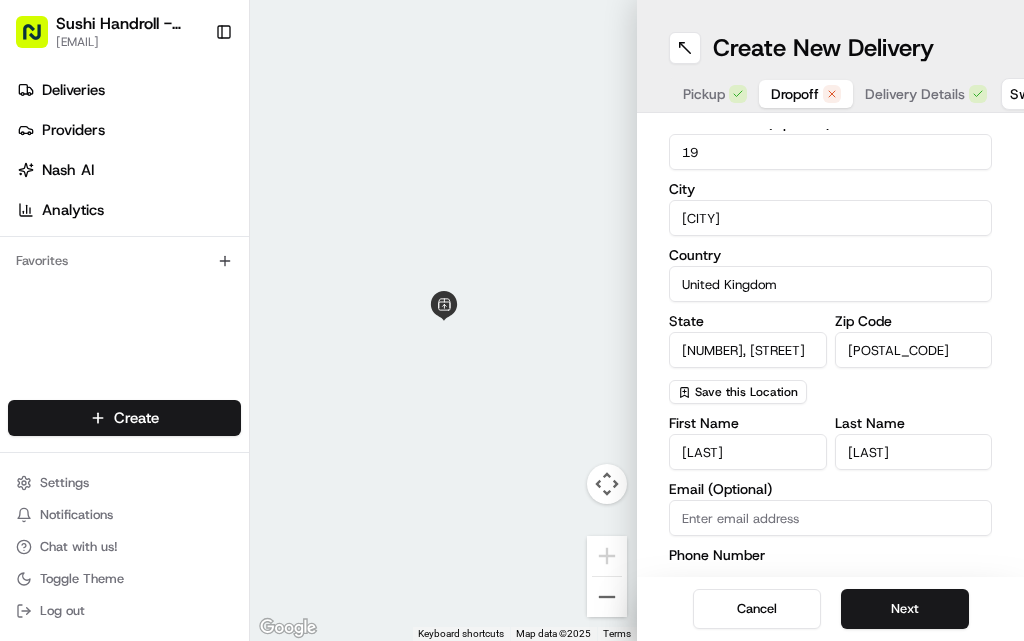 click on "Create New Delivery Pickup Dropoff Delivery Details Swap locations" at bounding box center [830, 56] 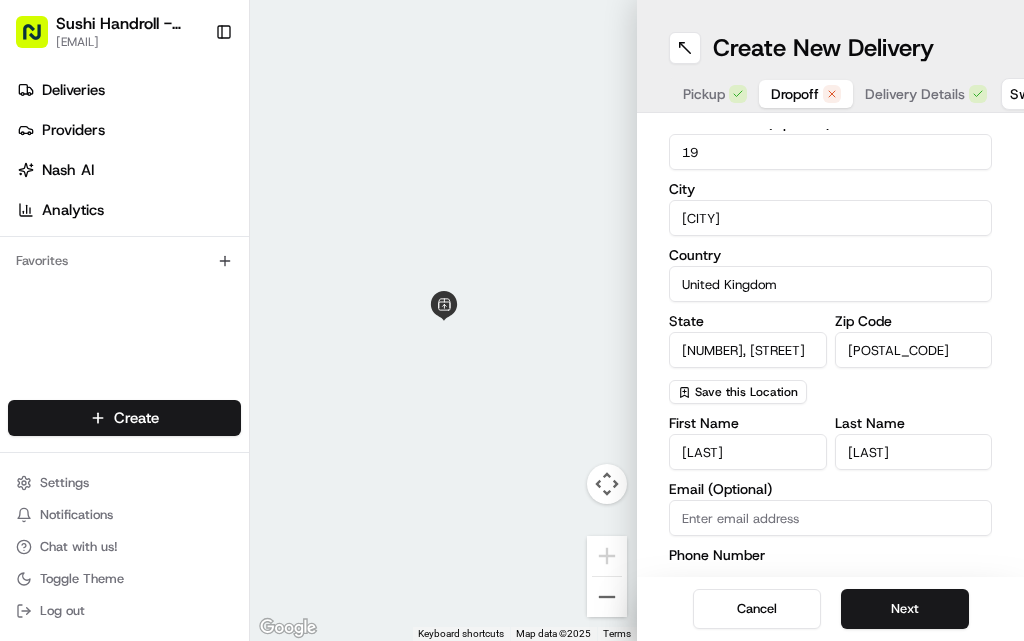 scroll, scrollTop: 0, scrollLeft: 0, axis: both 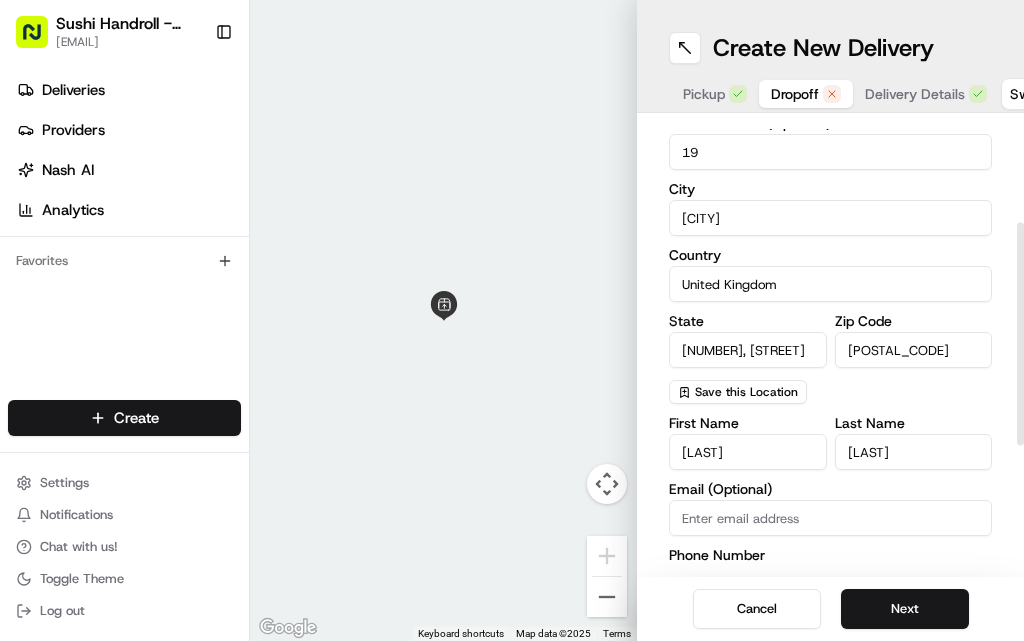 drag, startPoint x: 956, startPoint y: 439, endPoint x: 972, endPoint y: 252, distance: 187.68324 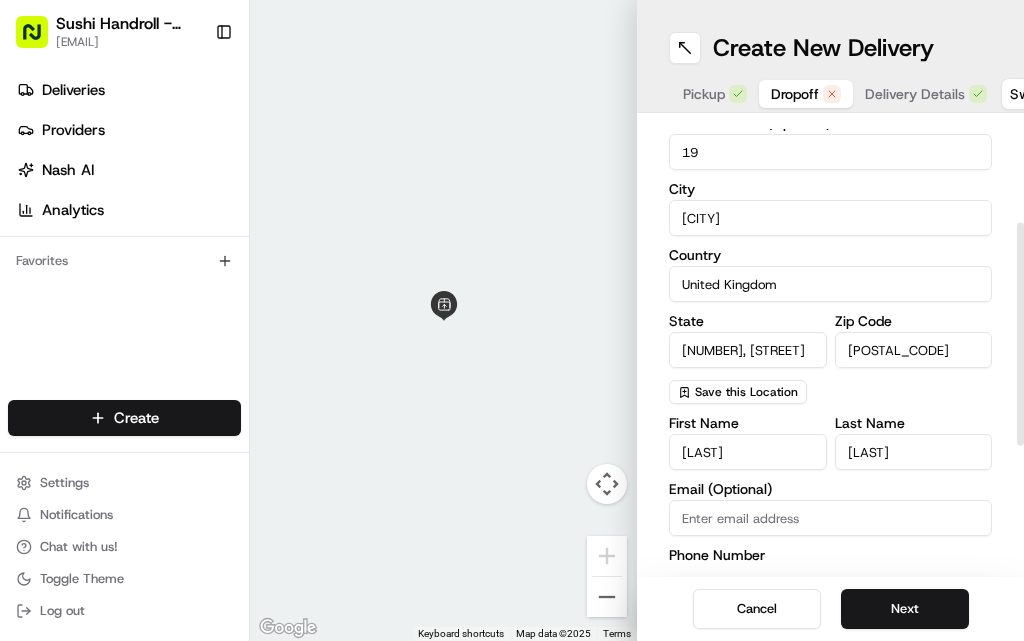 click on "Company Name Address Line 1 Required Address Line 2 (Optional) [NUMBER] City [CITY] Country United Kingdom State [NUMBER], [STREET] Zip Code [POSTAL_CODE] Save this Location First Name [FIRST] Last Name [LAST] Email (Optional) Phone Number GB +44 [PHONE] Instructions (Optional) please call to the customer Advanced" at bounding box center (830, 388) 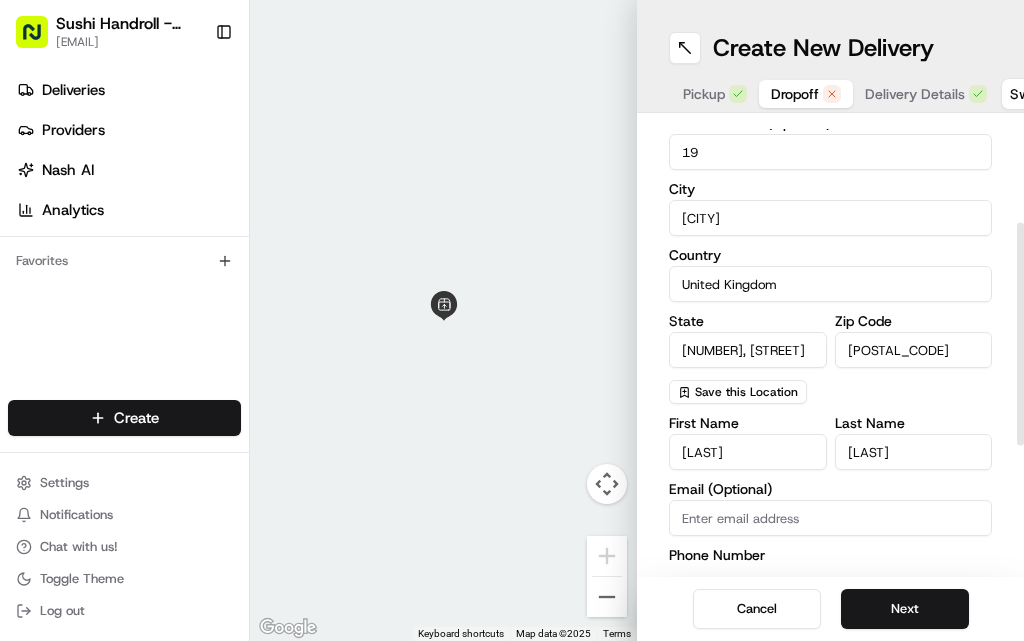 click on "Cancel Next" at bounding box center (830, 609) 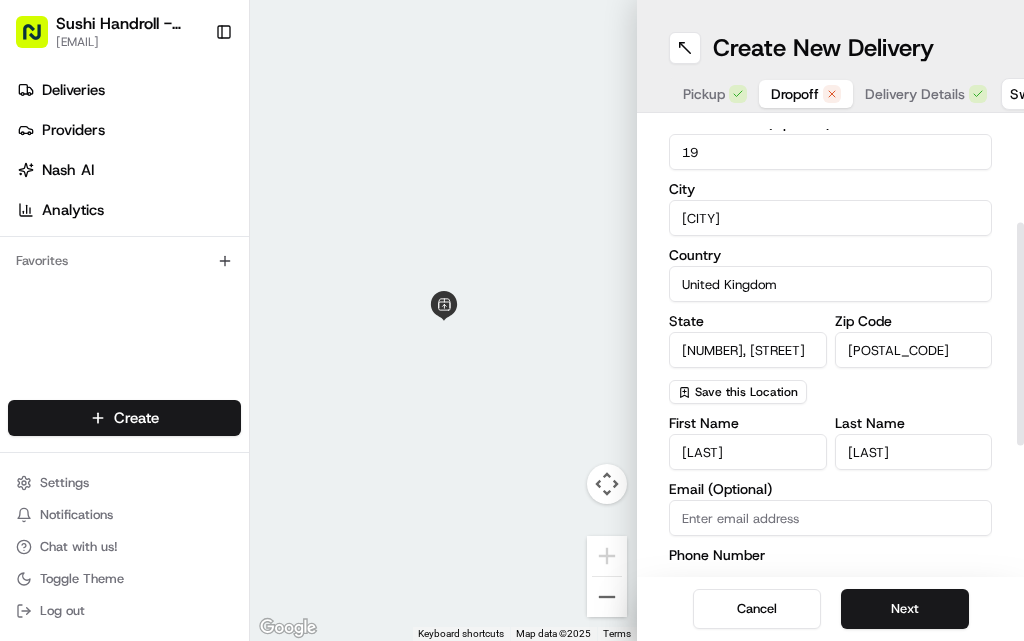 click on "Cancel Next" at bounding box center (830, 609) 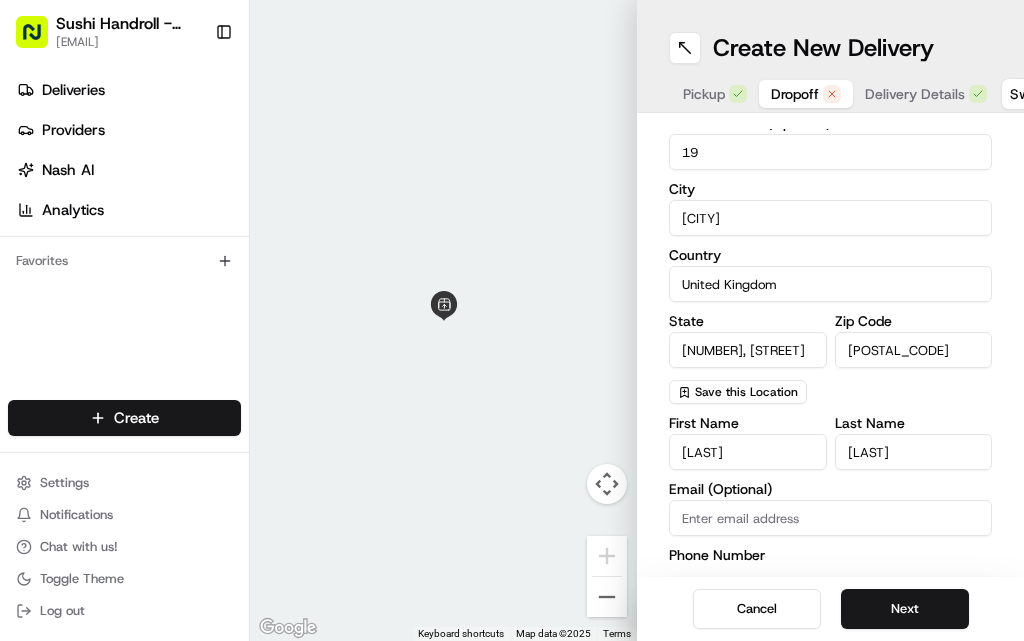scroll, scrollTop: 13, scrollLeft: 0, axis: vertical 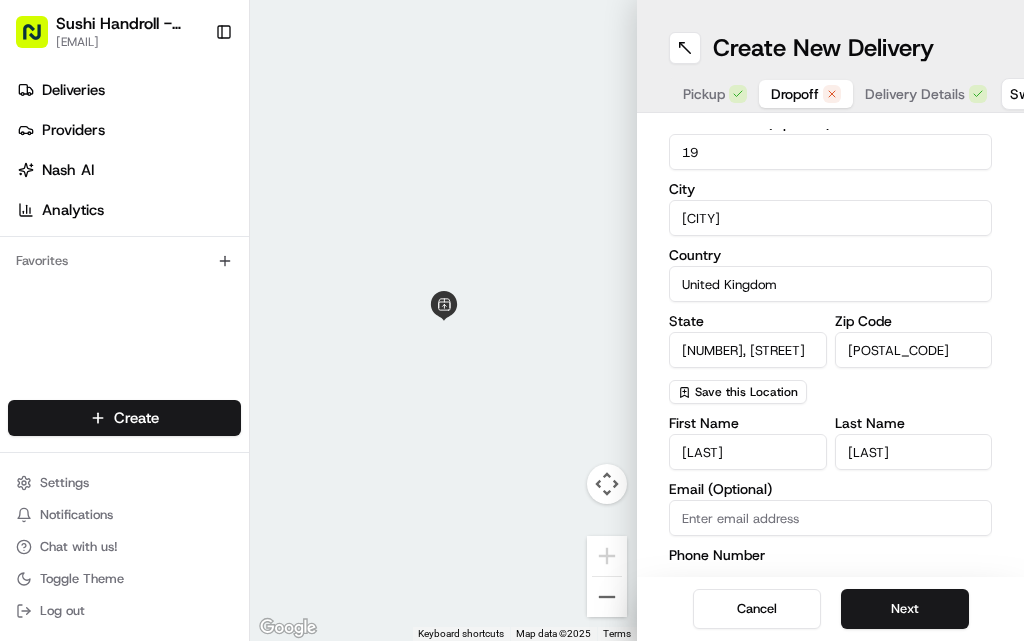 click on "Cancel Next" at bounding box center (830, 609) 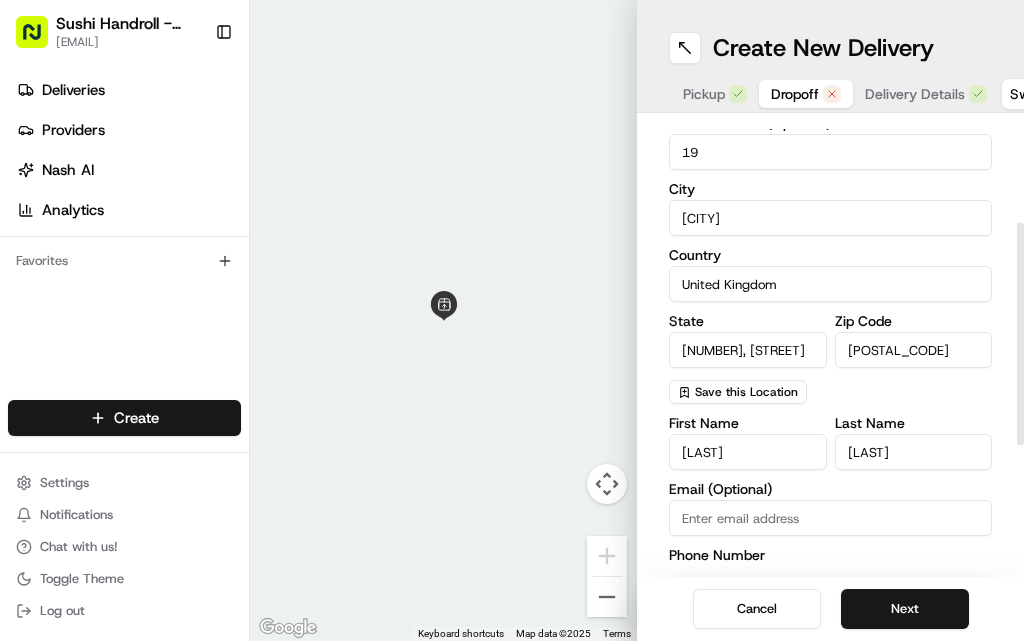 click on "Email (Optional)" at bounding box center (830, 518) 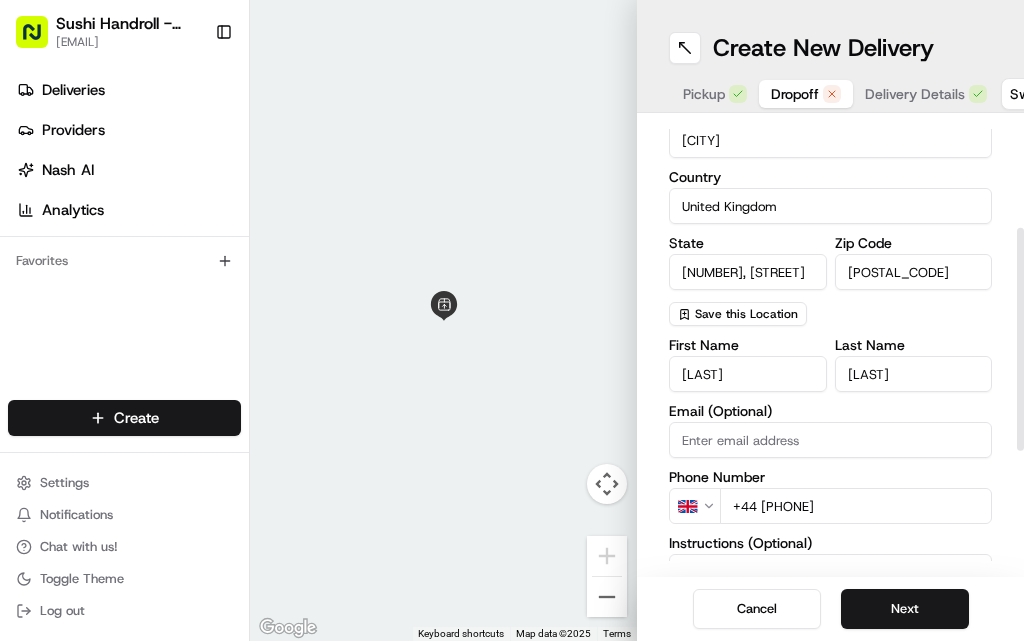 scroll, scrollTop: 466, scrollLeft: 0, axis: vertical 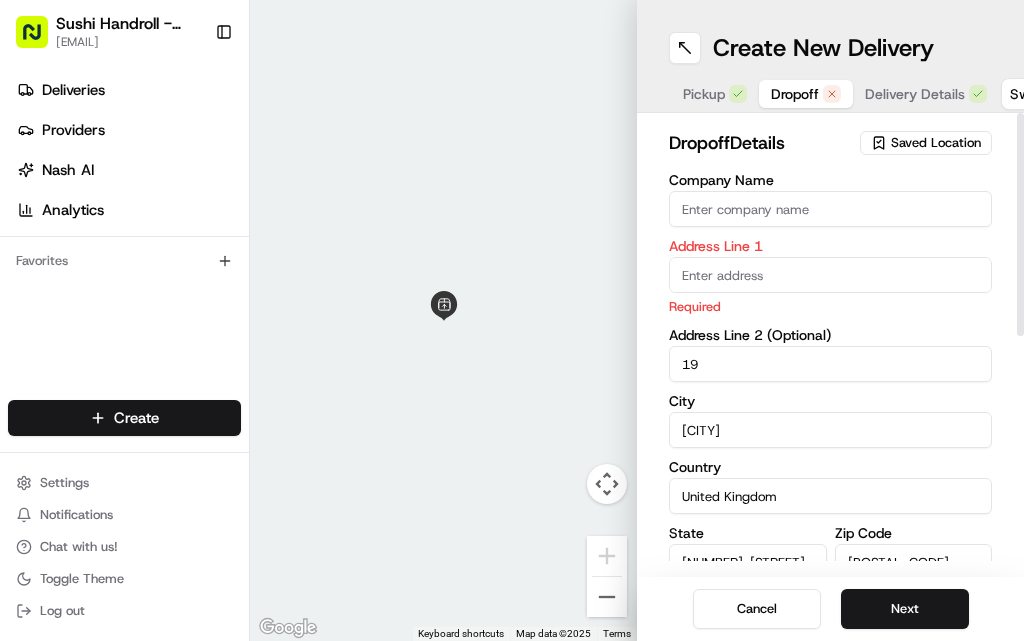 click on "Company Name" at bounding box center [830, 209] 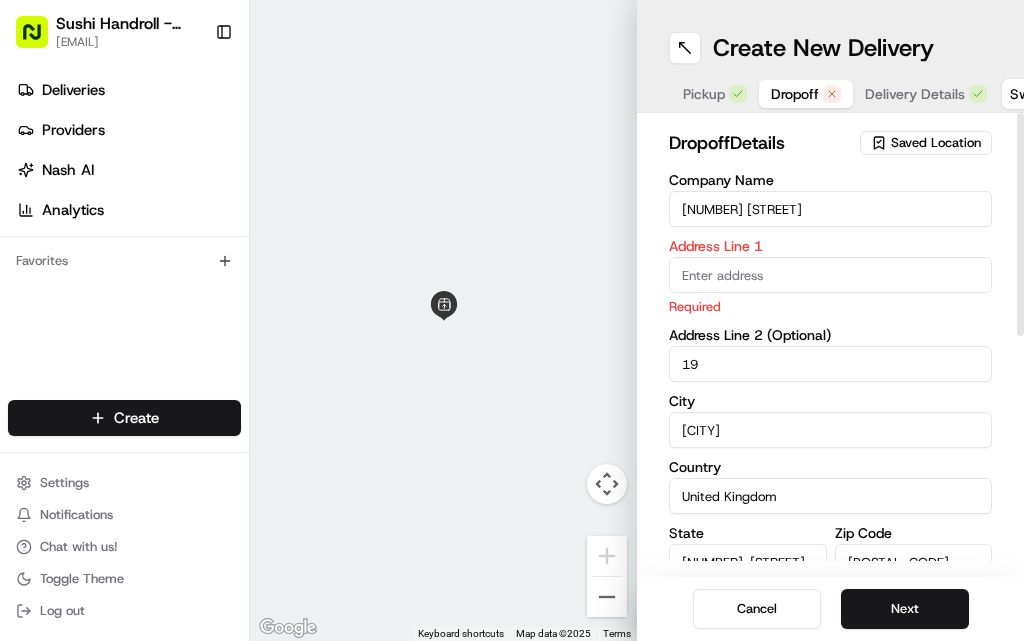 type on "[NUMBER] [STREET]" 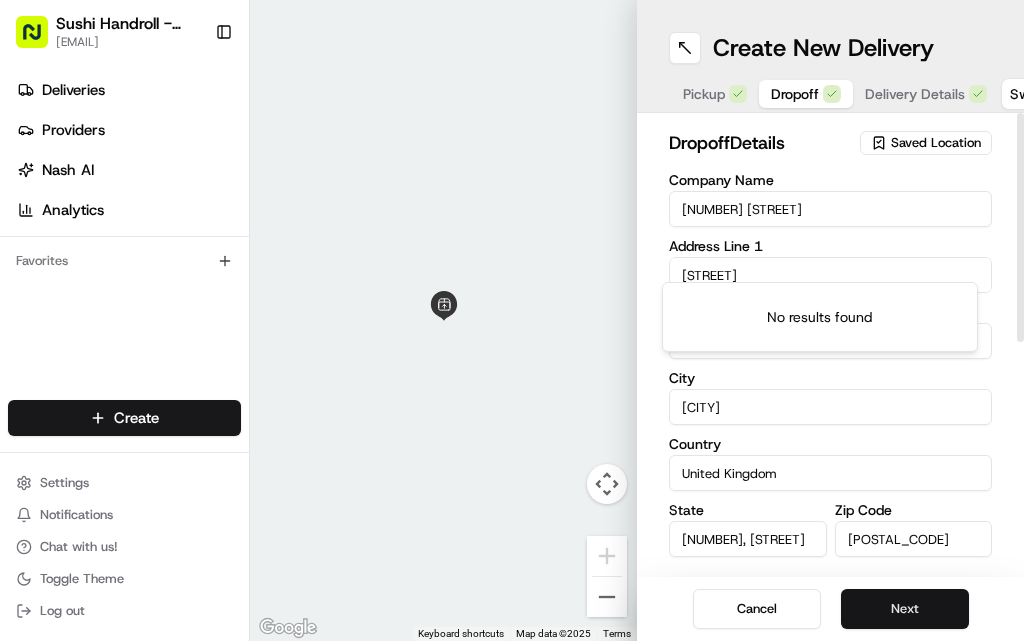 type on "[STREET]" 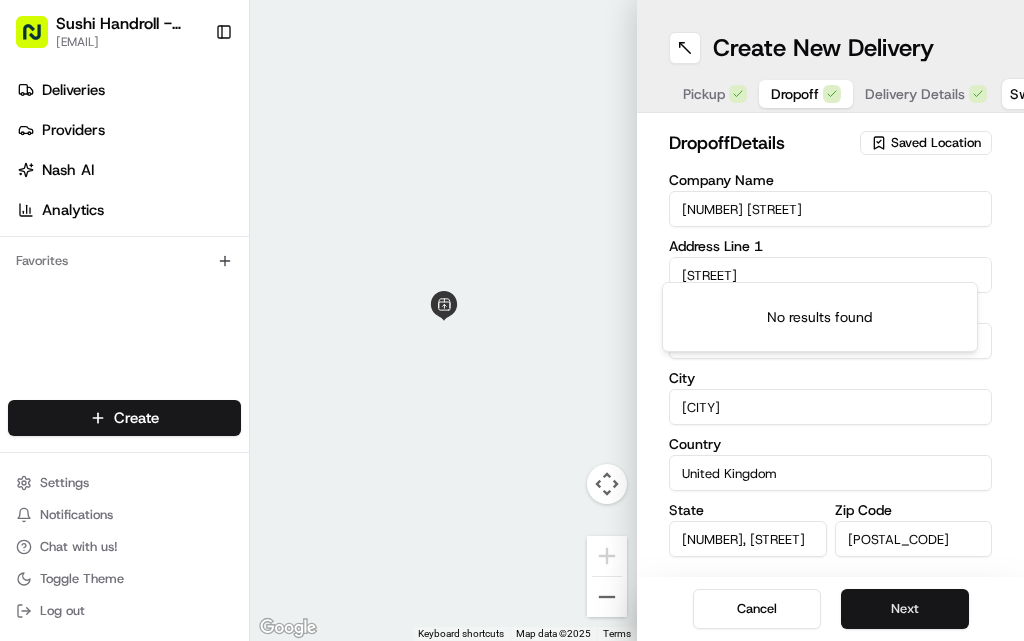 click on "Next" at bounding box center (905, 609) 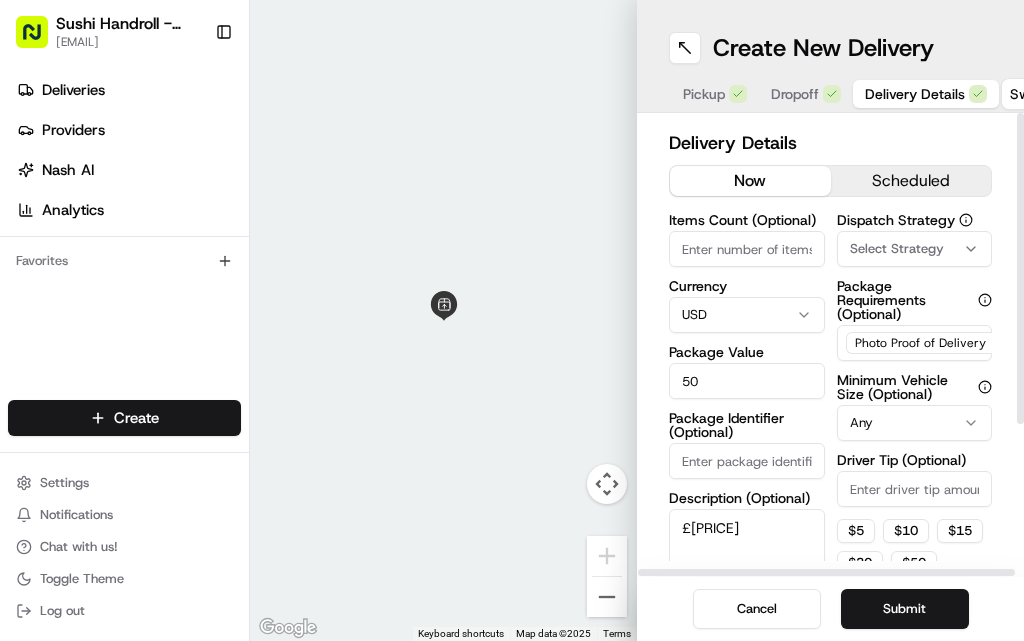 click on "Sushi Handroll - [CITY] [EMAIL] Toggle Sidebar Deliveries Providers Nash AI Analytics Favorites Main Menu Members & Organization Organization Users Roles Preferences Customization Tracking Orchestration Automations Locations Pickup Locations Dropoff Locations Billing Billing Refund Requests Integrations Notification Triggers Webhooks API Keys Request Logs Create Settings Notifications Chat with us! Toggle Theme Log out To navigate the map with touch gestures double-tap and hold your finger on the map, then drag the map. ← Move left → Move right ↑ Move up ↓ Move down + Zoom in - Zoom out Home Jump left by 75% End Jump right by 75% Page Up Jump up by 75% Page Down Jump down by 75% Keyboard shortcuts Map Data Map data ©2025 Map data ©2025 1 m Click to toggle between metric and imperial units Terms Report a map error Create New Delivery Pickup Dropoff Delivery Details Swap locations Delivery Details now scheduled Items Count (Optional) Currency USD Package Value [PRICE] $" at bounding box center (512, 320) 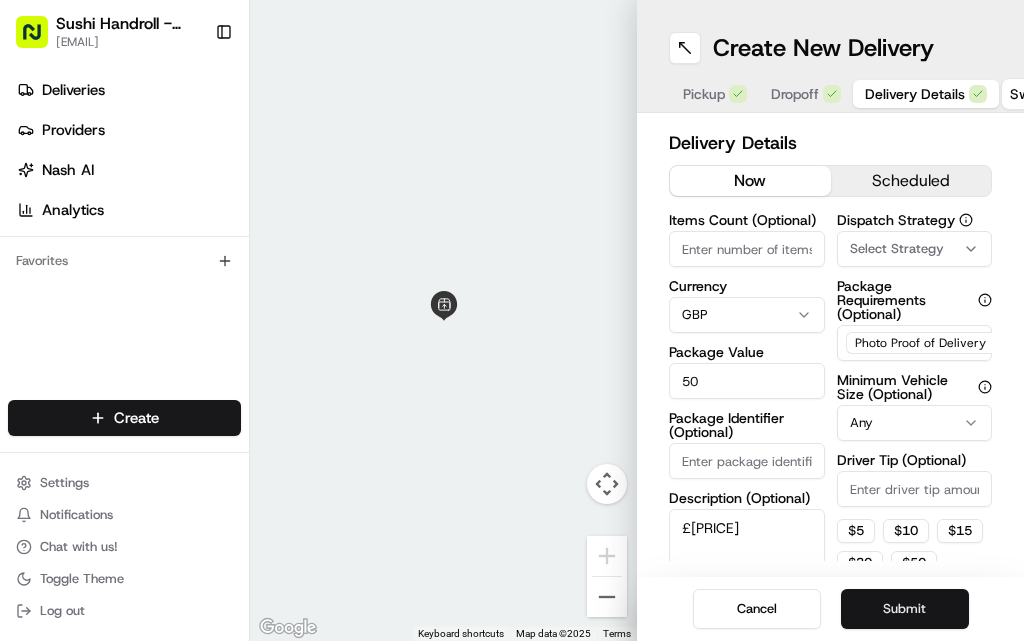 click on "Submit" at bounding box center (905, 609) 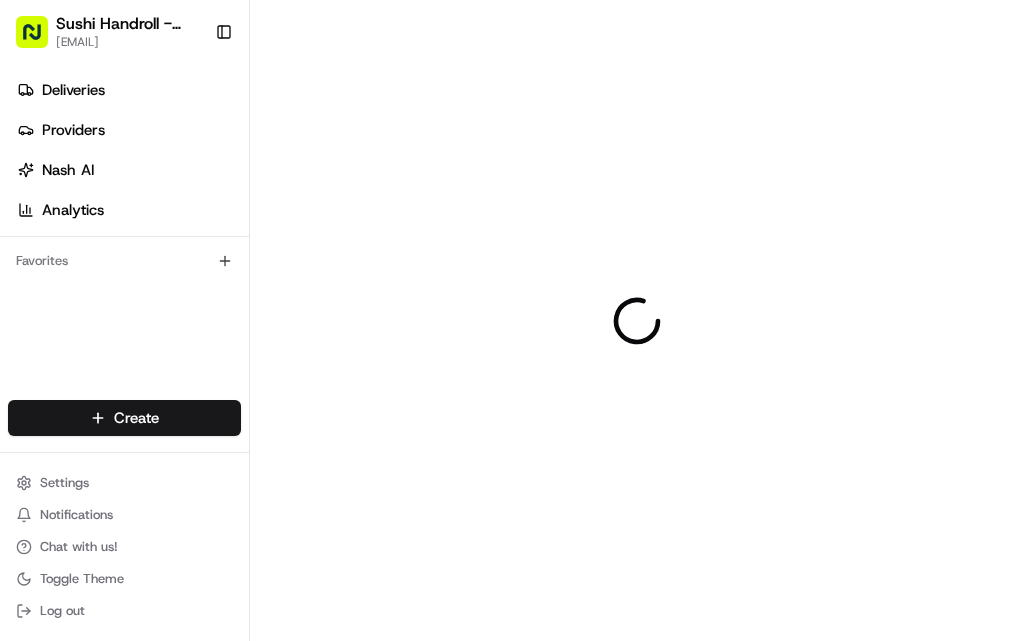 scroll, scrollTop: 0, scrollLeft: 0, axis: both 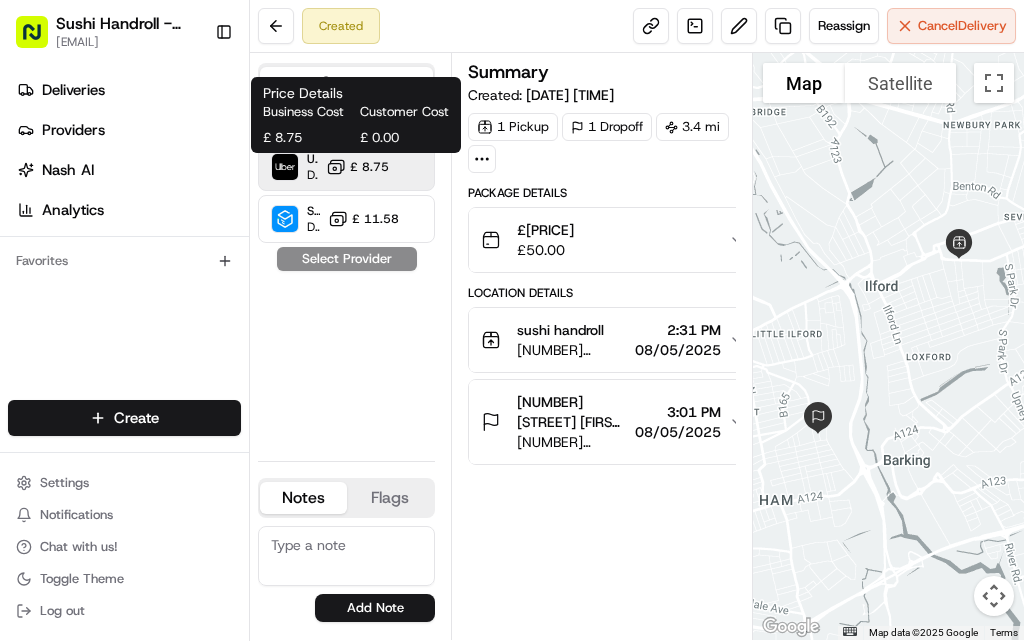 click on "£ [PRICE]" at bounding box center [369, 167] 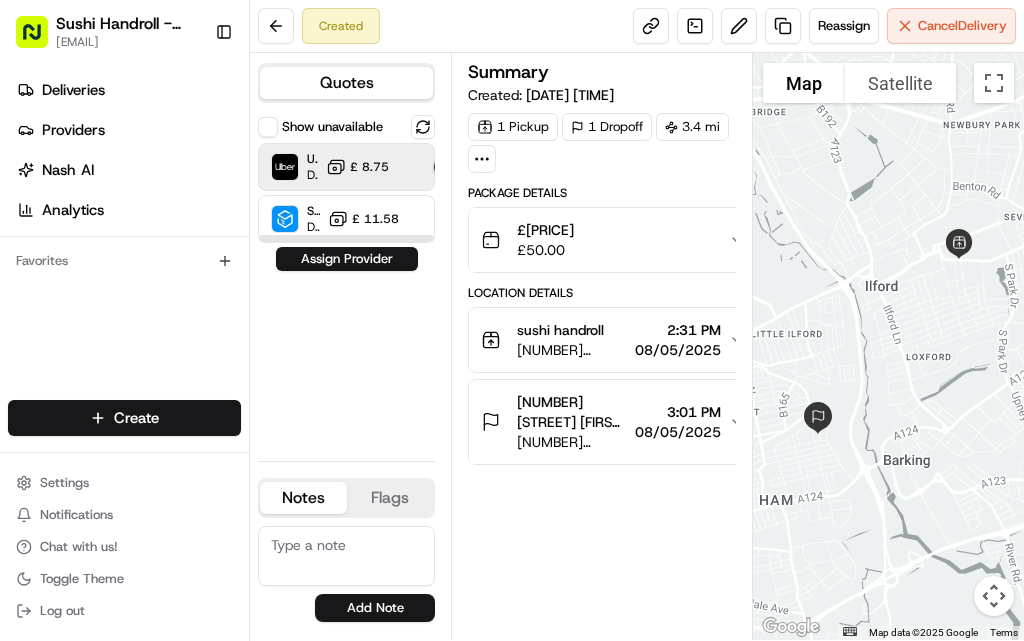 click on "£ [PRICE]" at bounding box center [369, 167] 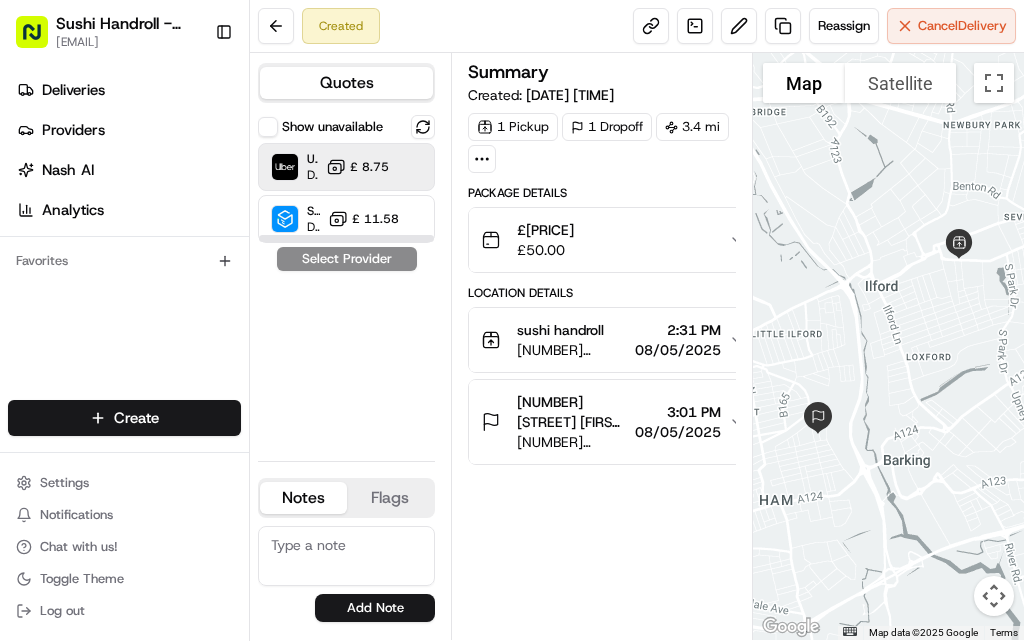 click on "£ [PRICE]" at bounding box center (357, 167) 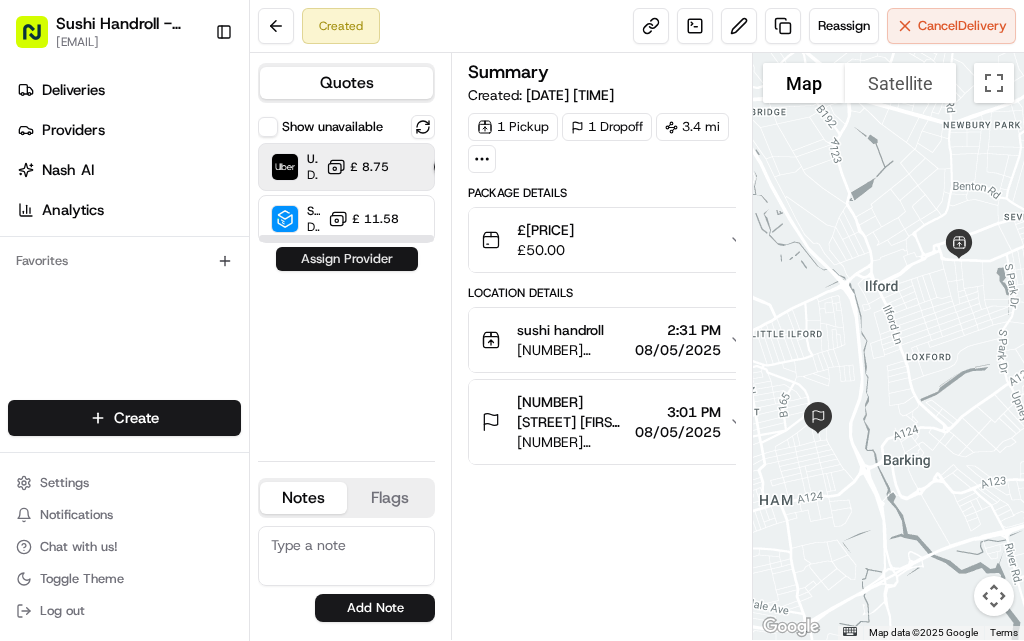 click on "Assign Provider" at bounding box center [347, 259] 